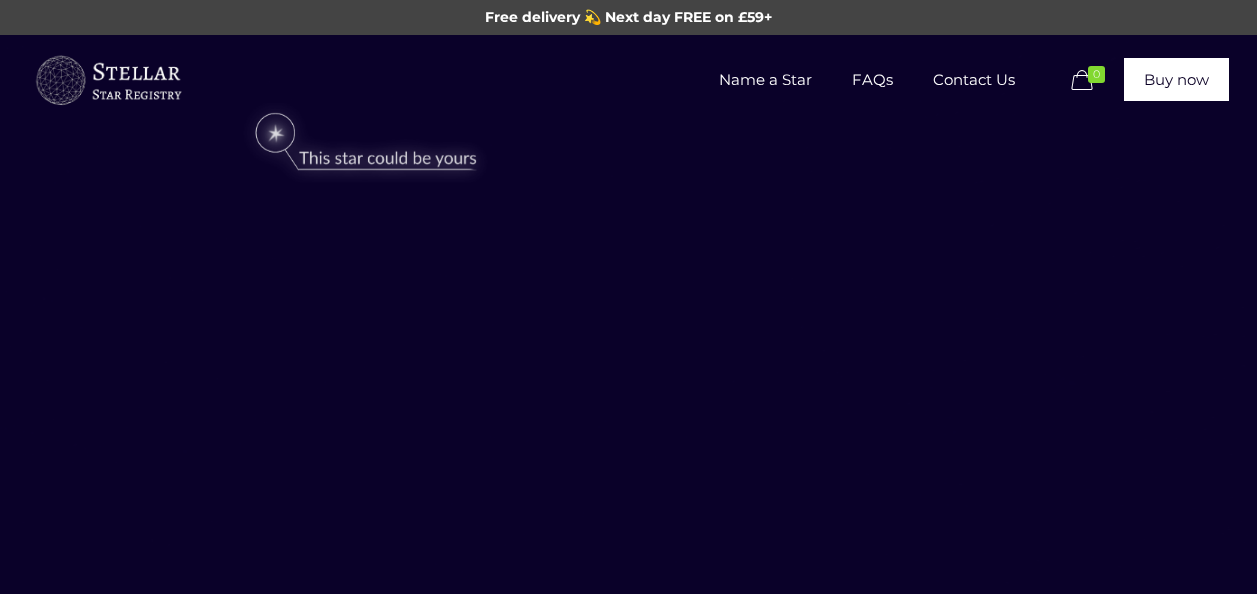 scroll, scrollTop: 0, scrollLeft: 0, axis: both 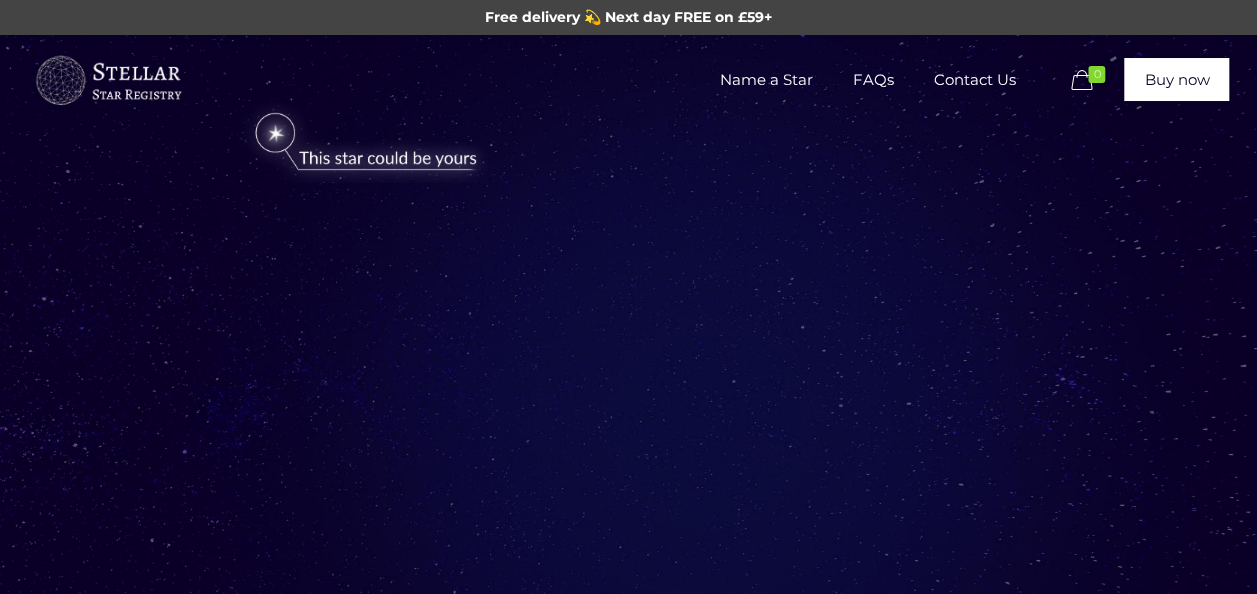 click on "Name a visible star in the sky
Get started »" at bounding box center (628, 475) 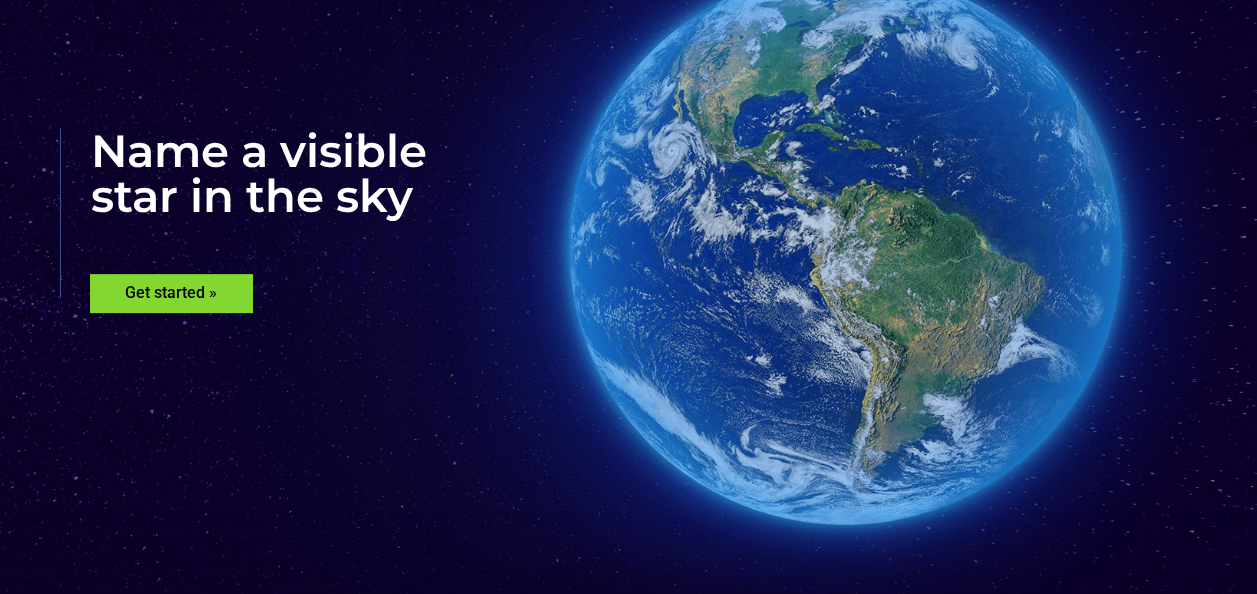 scroll, scrollTop: 200, scrollLeft: 0, axis: vertical 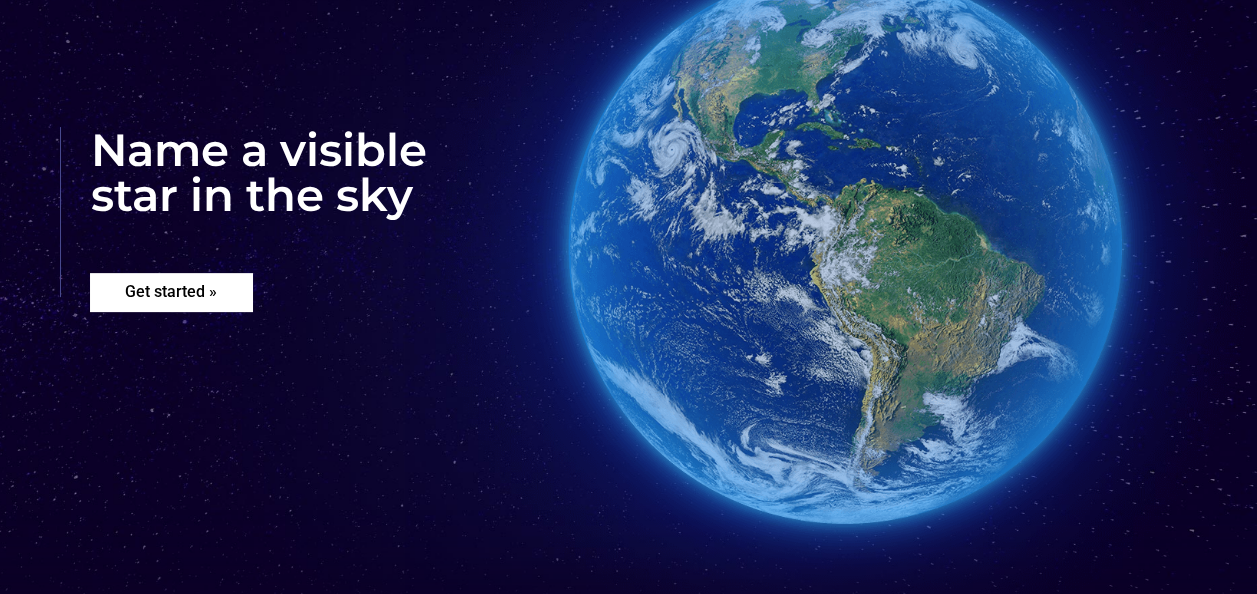 click on "Get started »" at bounding box center [171, 292] 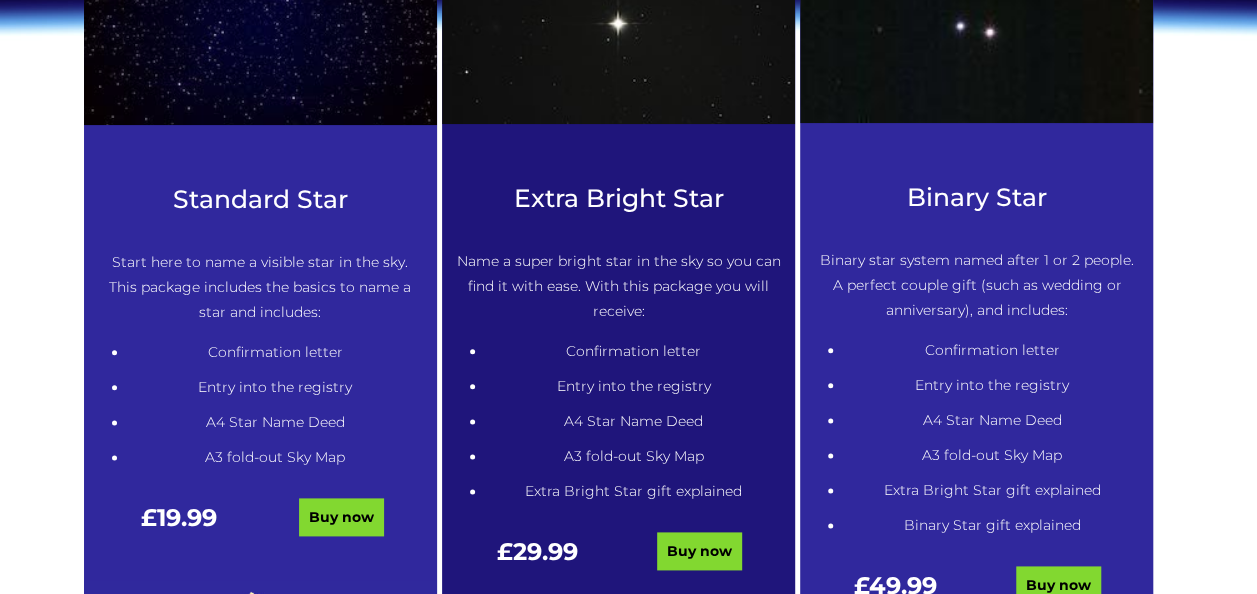 scroll, scrollTop: 1055, scrollLeft: 0, axis: vertical 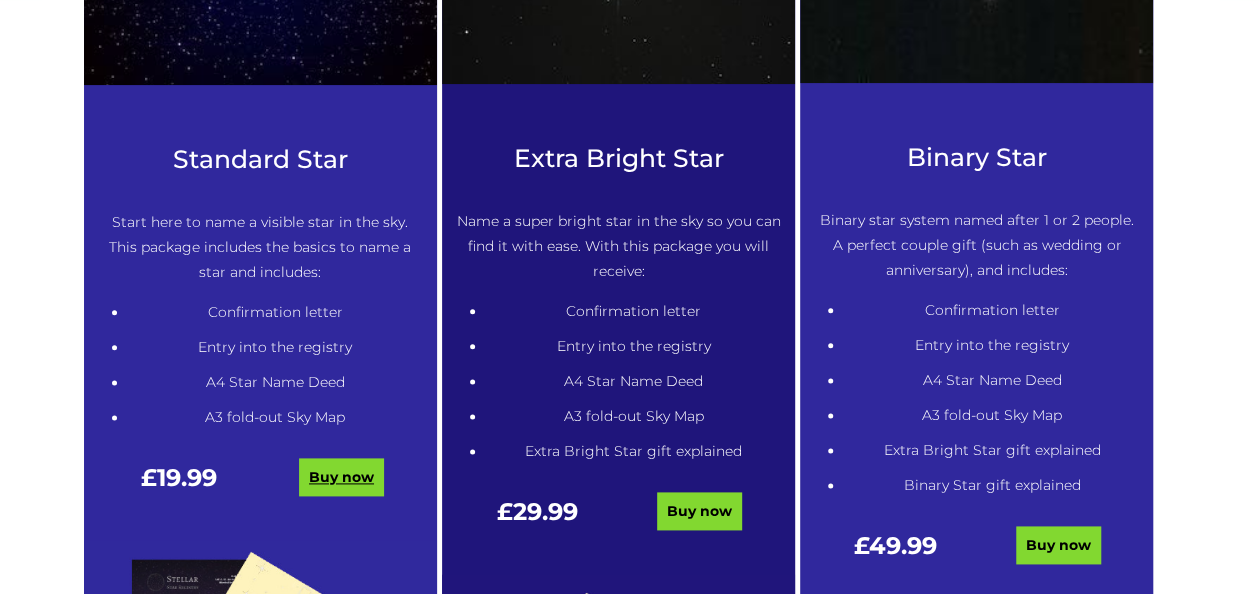 click on "Buy now" at bounding box center [341, 477] 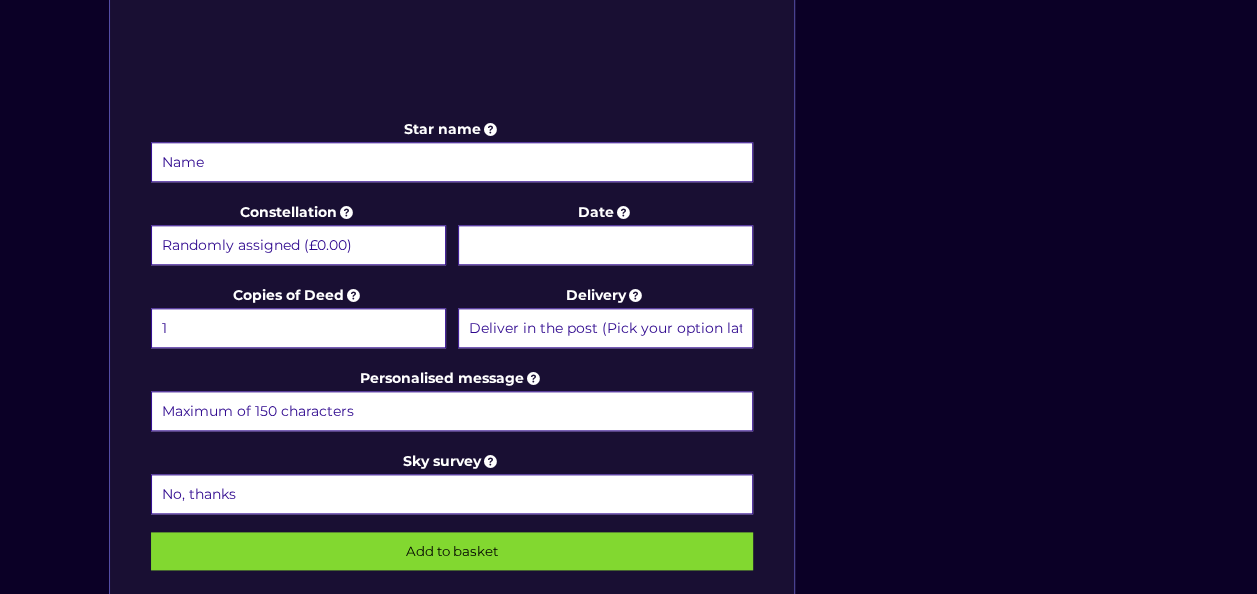 scroll, scrollTop: 960, scrollLeft: 0, axis: vertical 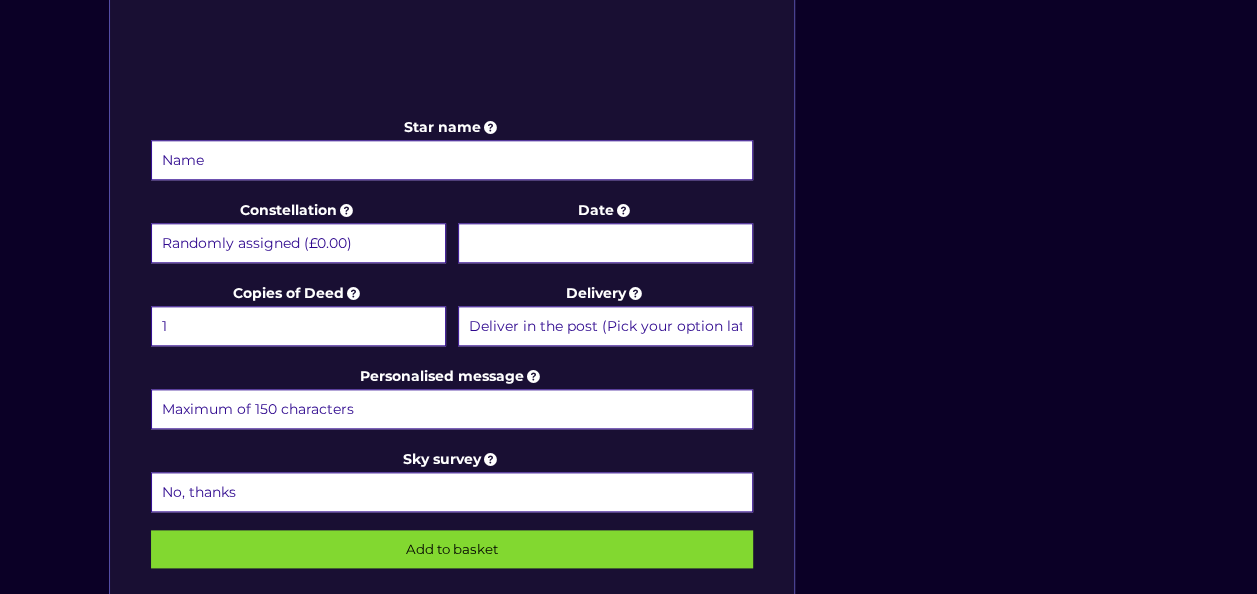 click on "Randomly assigned (£0.00)
Aquarius - 20 Jan - 18 Feb (+£9.99)
Aries - 21 Mar - 19 Apr (+£9.99)
Cancer - 21 Jun - 22 Jul (+£9.99)
Capricorn - 22 Dec - 19 Jan (+£9.99)
Gemini - 21 May - 20 Jun (+£9.99)
Leo - 23 Jul - 22 Aug (+£9.99)
Libra - 23 Sep - 22 Oct (+£9.99)
Pisces - 19 Feb - 20 Mar (+£9.99)
Sagittarius - 22 Nov - 21 Dec (+£9.99)
Scorpius - 23 Oct - 21 Nov (+£9.99)
Taurus - 20 Apr - 20 May (+£9.99)
Virgo - 23 Aug - 22 Sep (+£9.99)
Andromeda - For the princess (+£9.99)" at bounding box center (298, 243) 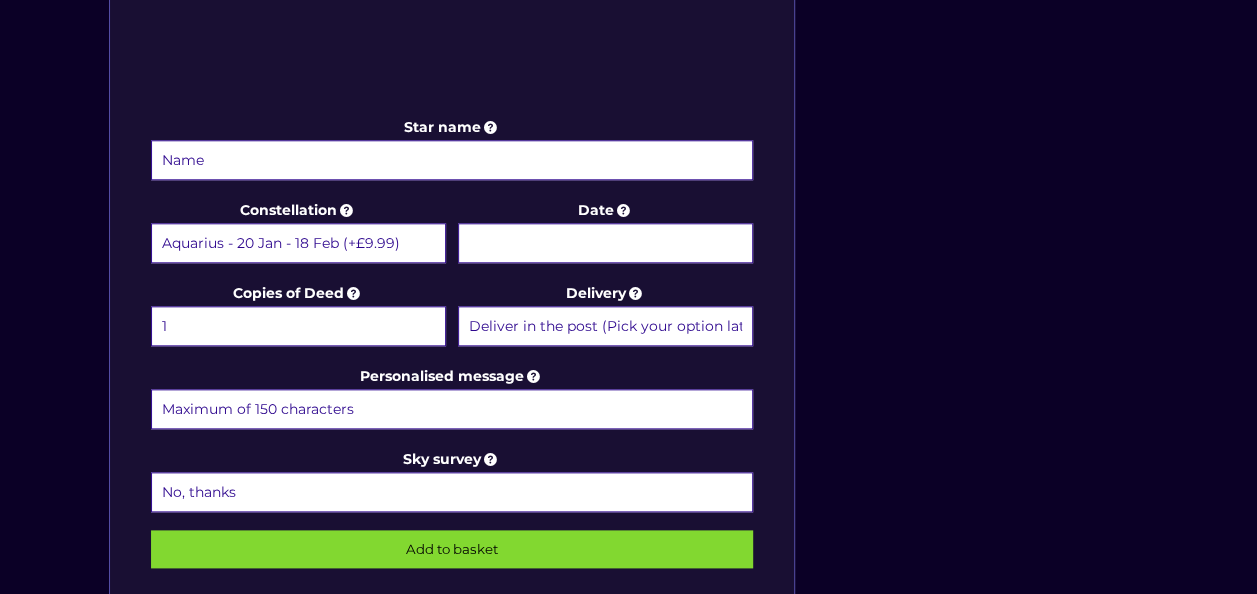 click on "No, thanks
1 (+£6.99)
2 (+£11.99)
3 (+£16.99)
4 (+£21.99)
5 (+£26.99)
6 (+£31.99)
7 (+£36.99)
8 (+£41.99)
9 (+£46.99)
10 (+£51.99)" at bounding box center (452, 492) 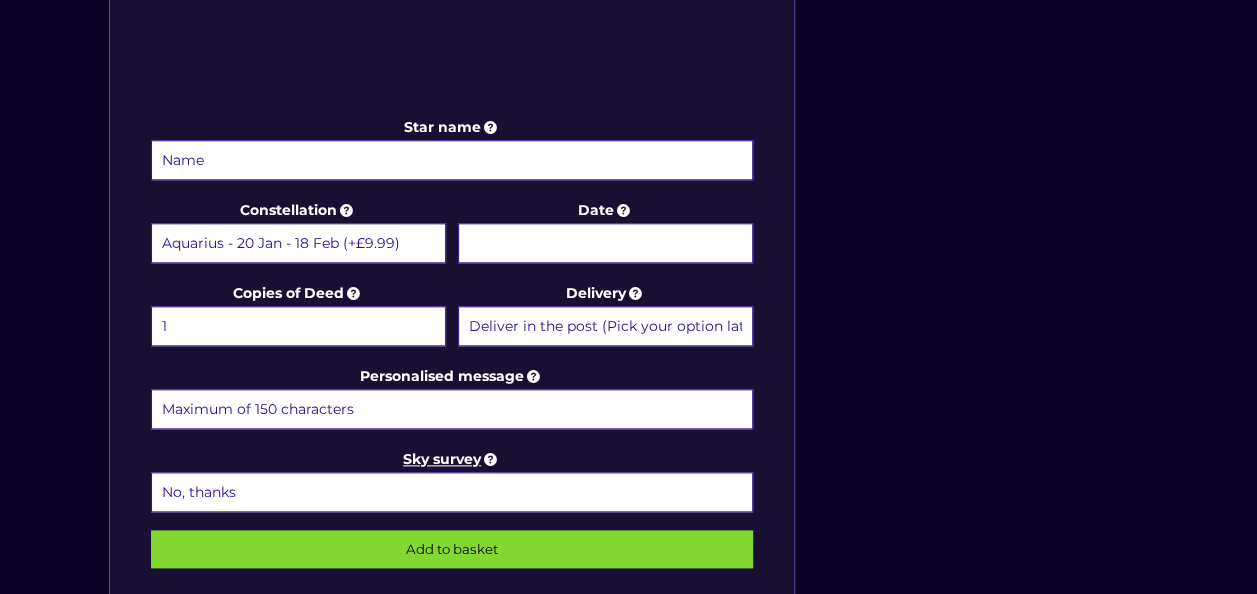 click at bounding box center [491, 459] 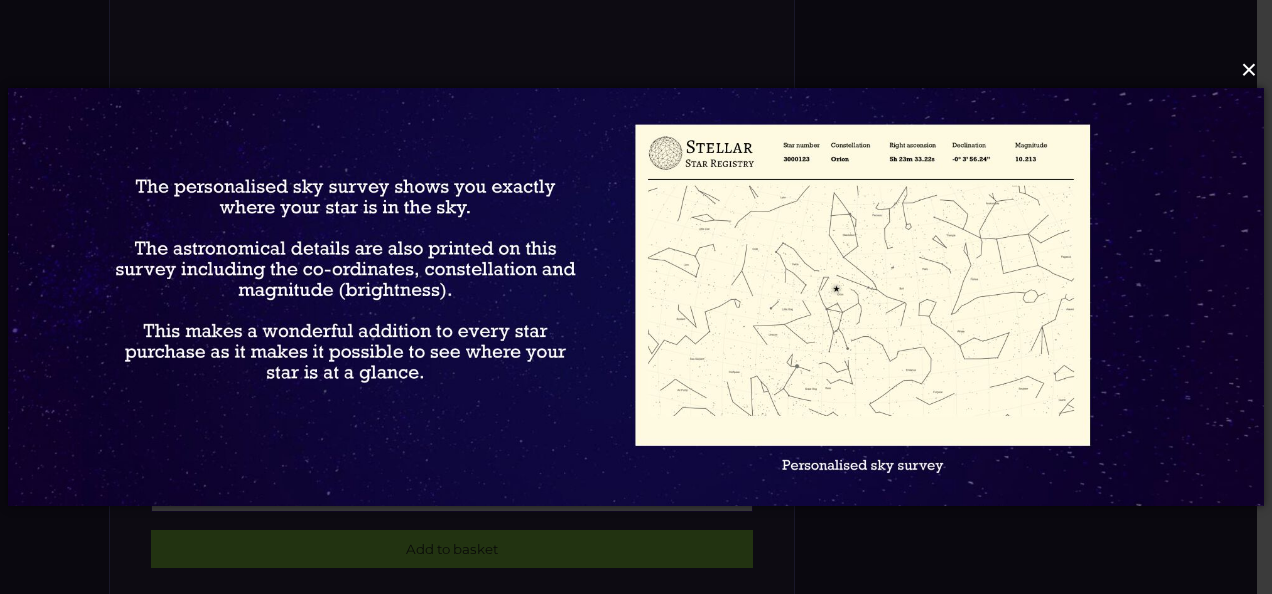 click on "×" at bounding box center [635, 70] 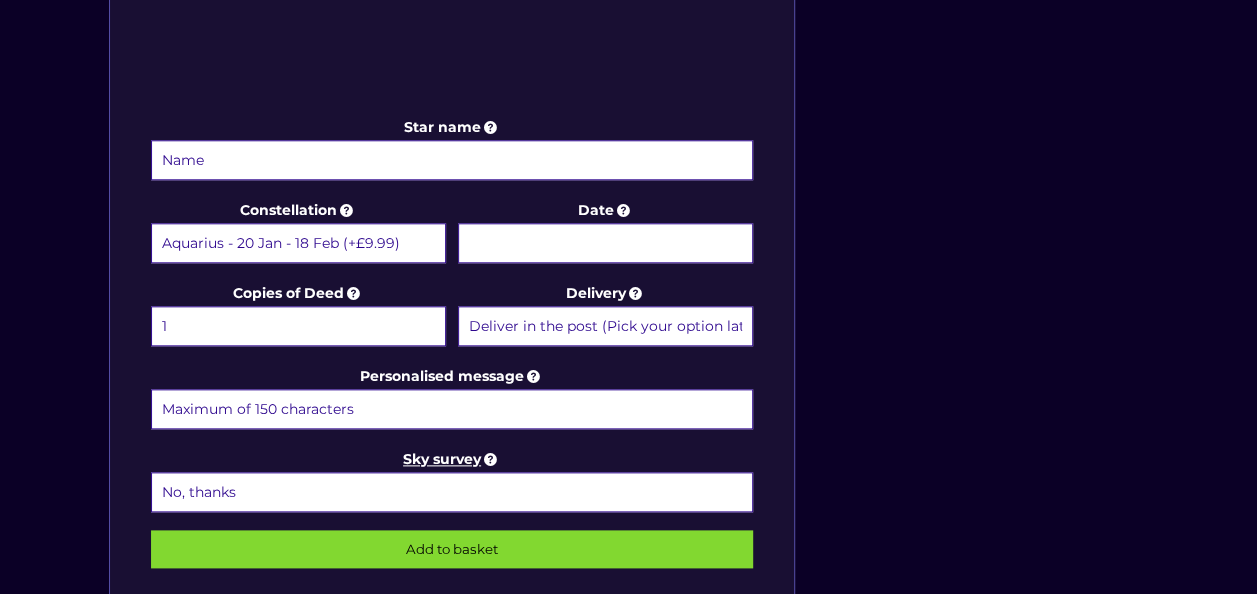 click at bounding box center (491, 459) 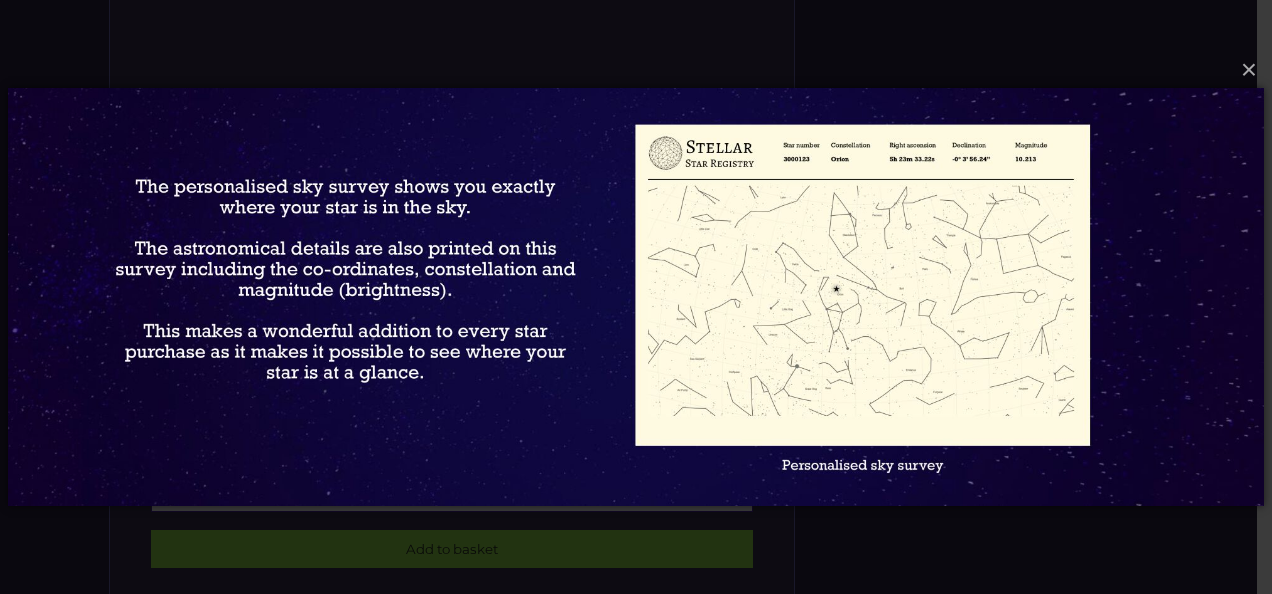 click at bounding box center (636, 297) 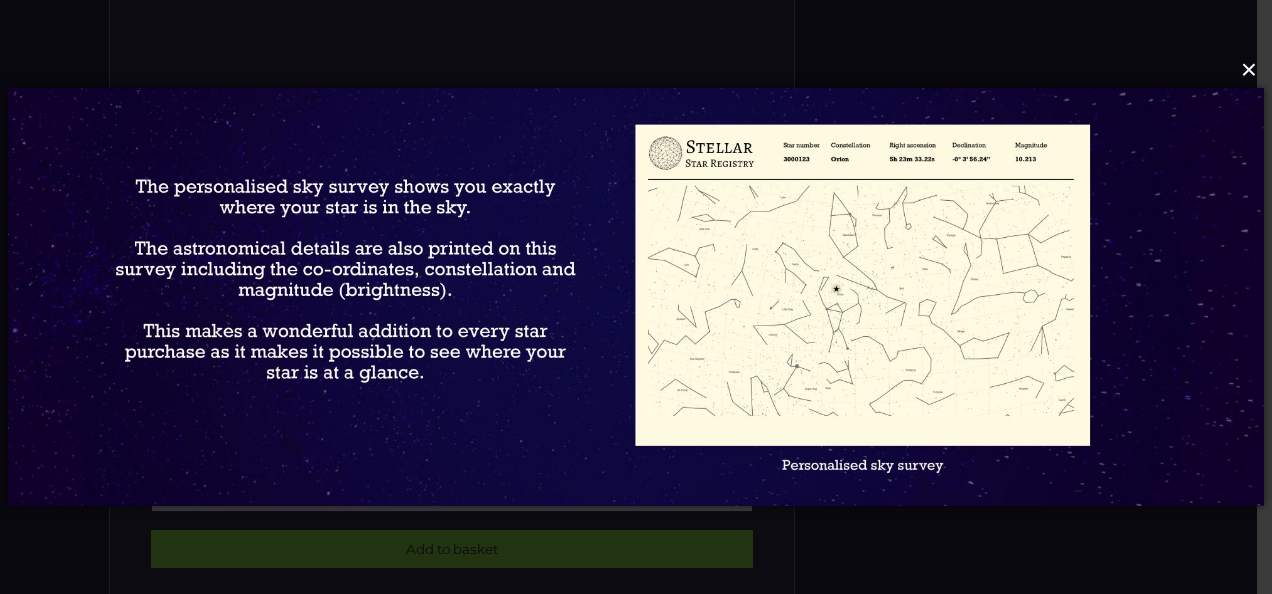 click on "×" at bounding box center (635, 70) 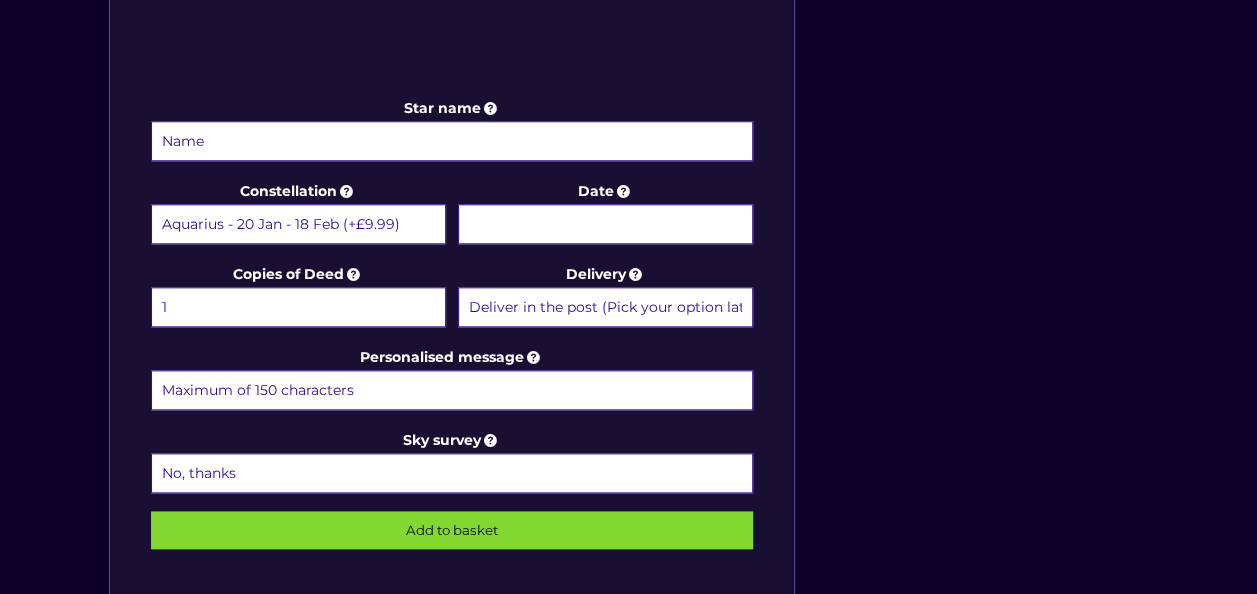 scroll, scrollTop: 974, scrollLeft: 0, axis: vertical 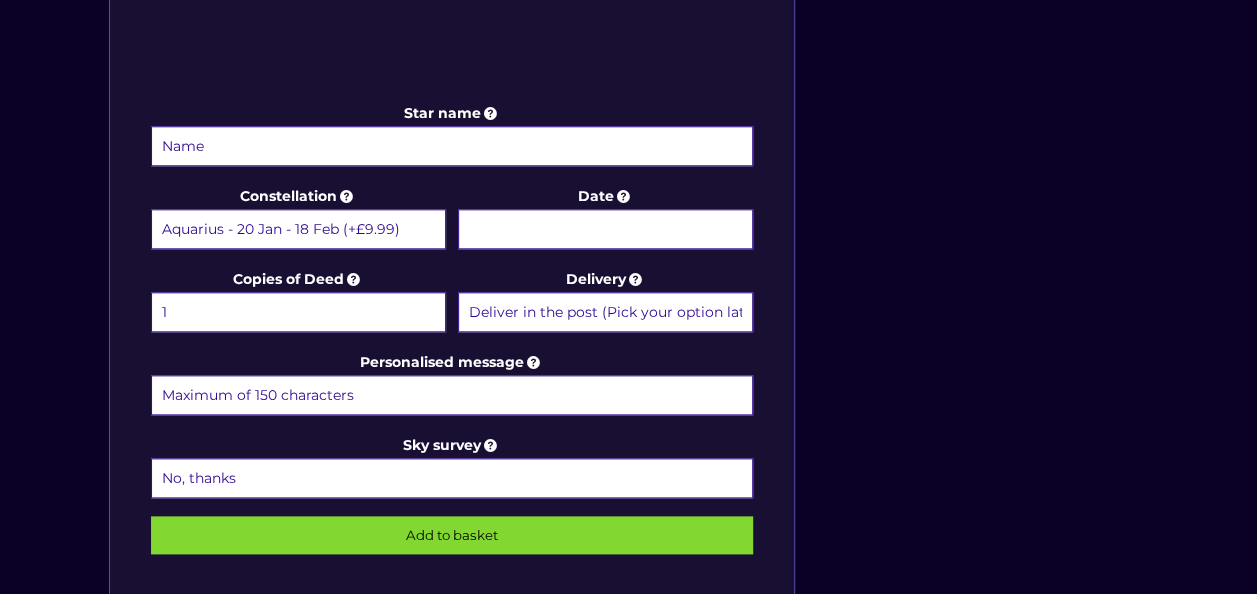 click on "Randomly assigned (£0.00)
Aquarius - 20 Jan - 18 Feb (+£9.99)
Aries - 21 Mar - 19 Apr (+£9.99)
Cancer - 21 Jun - 22 Jul (+£9.99)
Capricorn - 22 Dec - 19 Jan (+£9.99)
Gemini - 21 May - 20 Jun (+£9.99)
Leo - 23 Jul - 22 Aug (+£9.99)
Libra - 23 Sep - 22 Oct (+£9.99)
Pisces - 19 Feb - 20 Mar (+£9.99)
Sagittarius - 22 Nov - 21 Dec (+£9.99)
Scorpius - 23 Oct - 21 Nov (+£9.99)
Taurus - 20 Apr - 20 May (+£9.99)
Virgo - 23 Aug - 22 Sep (+£9.99)
Andromeda - For the princess (+£9.99)" at bounding box center (298, 229) 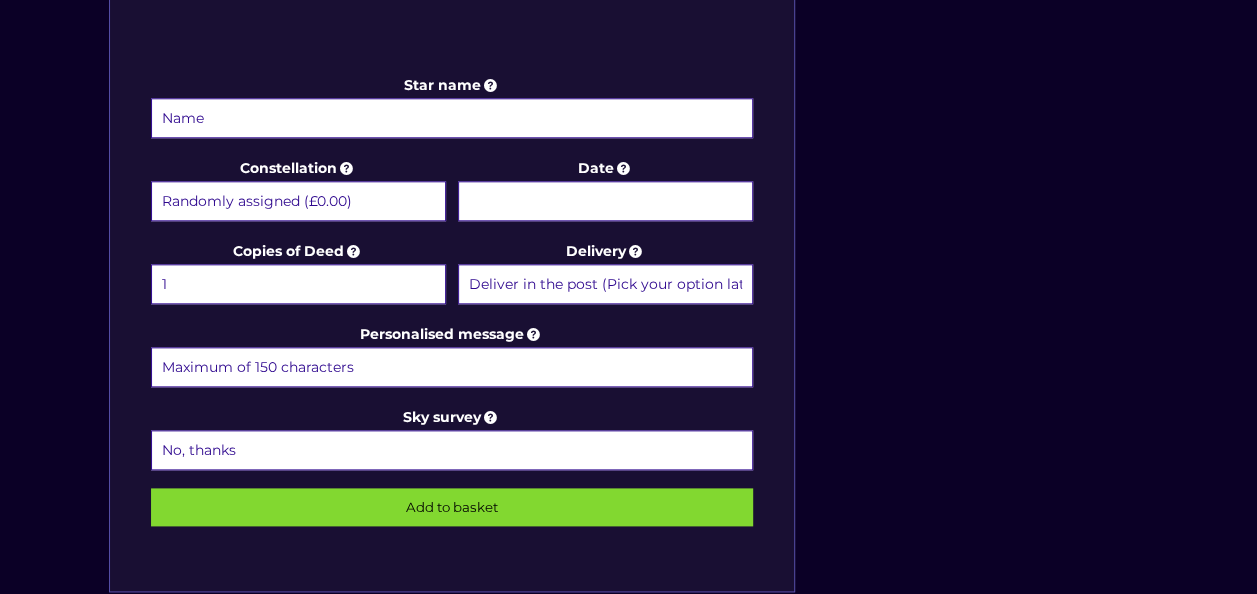 scroll, scrollTop: 1014, scrollLeft: 0, axis: vertical 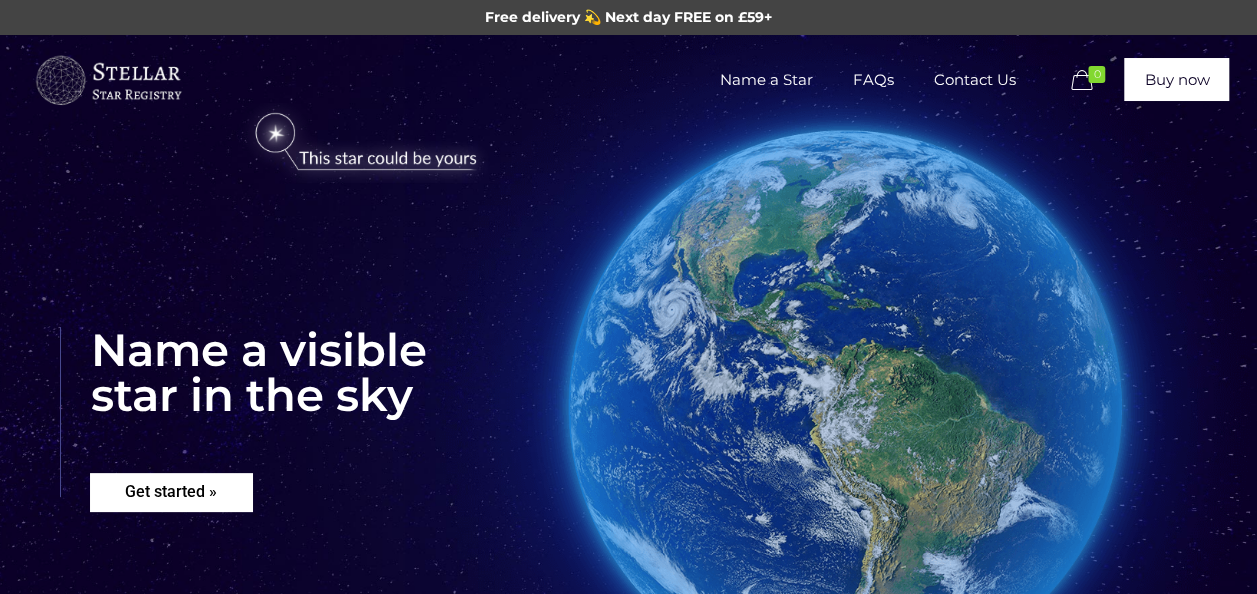 click on "Get started »" at bounding box center [171, 492] 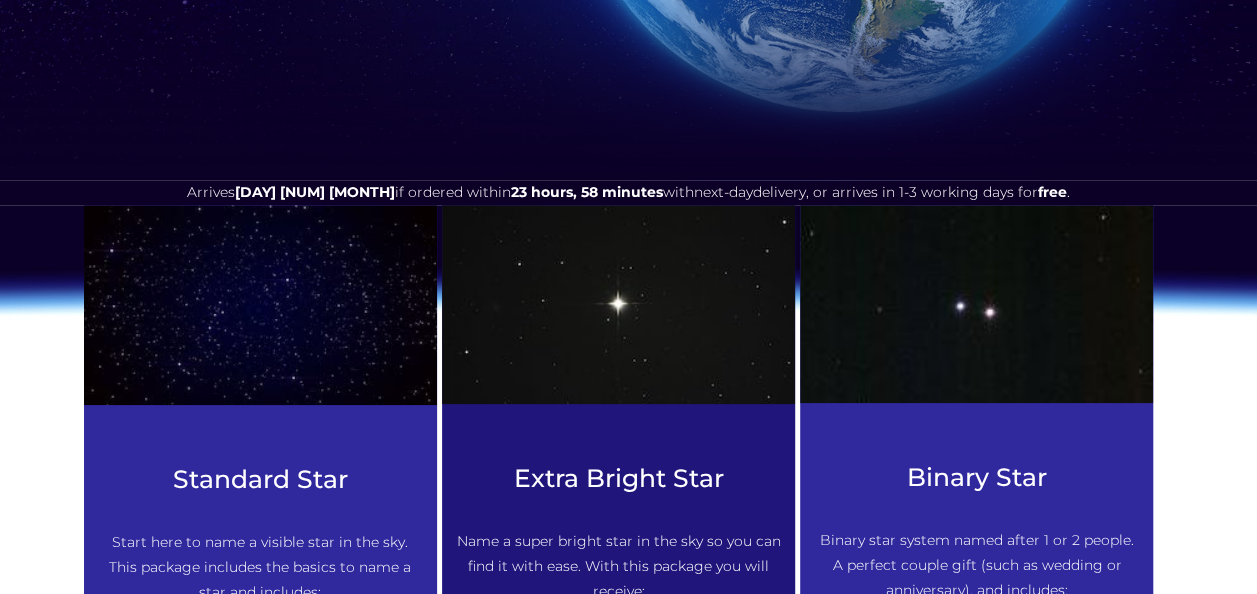 scroll, scrollTop: 815, scrollLeft: 0, axis: vertical 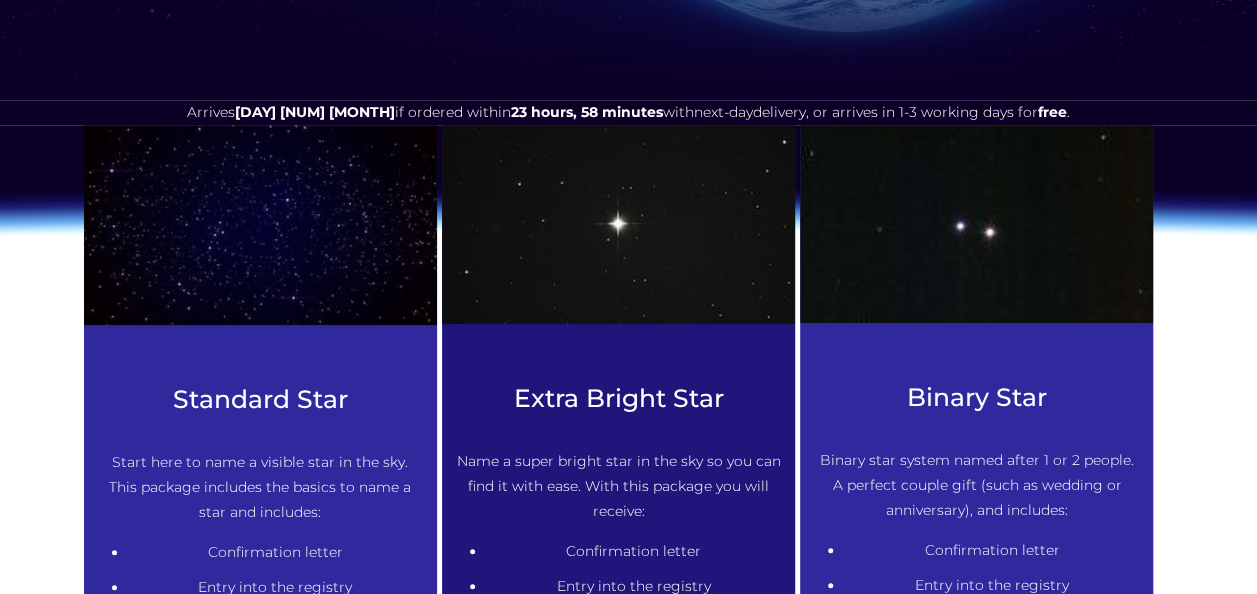 click on "Standard Star
Start here to name a visible star in the sky. This package includes the basics to name a star and includes:
Confirmation letter
Entry into the registry
A4 Star Name Deed
A3 fold-out Sky Map
£ 19.99
Buy now" at bounding box center (260, 582) 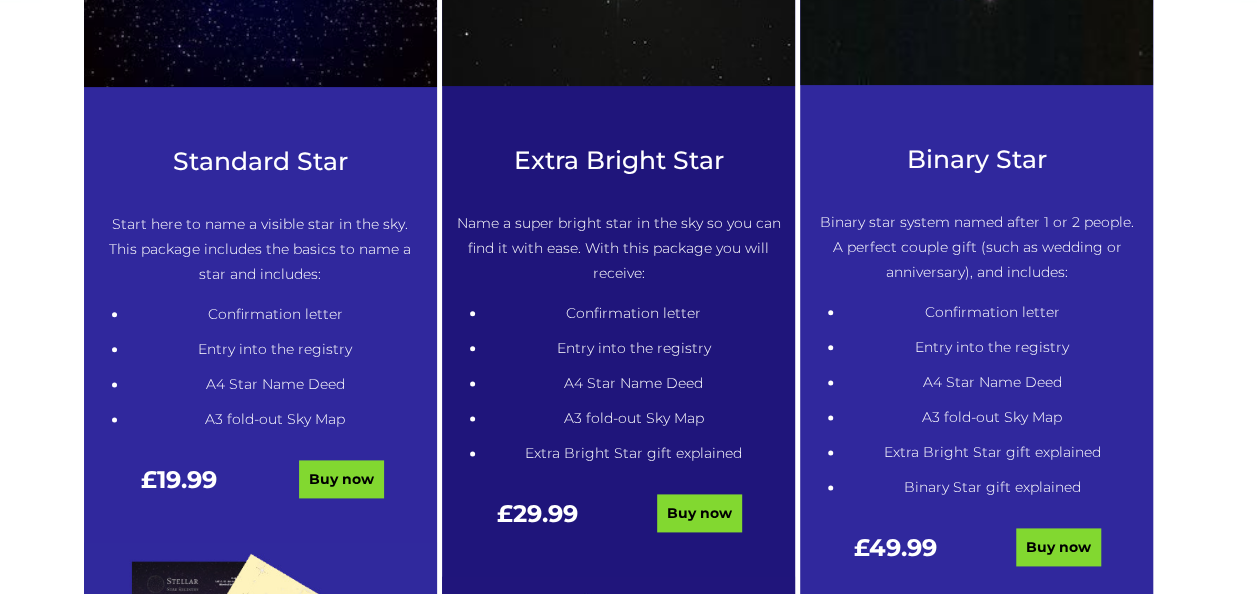 scroll, scrollTop: 1095, scrollLeft: 0, axis: vertical 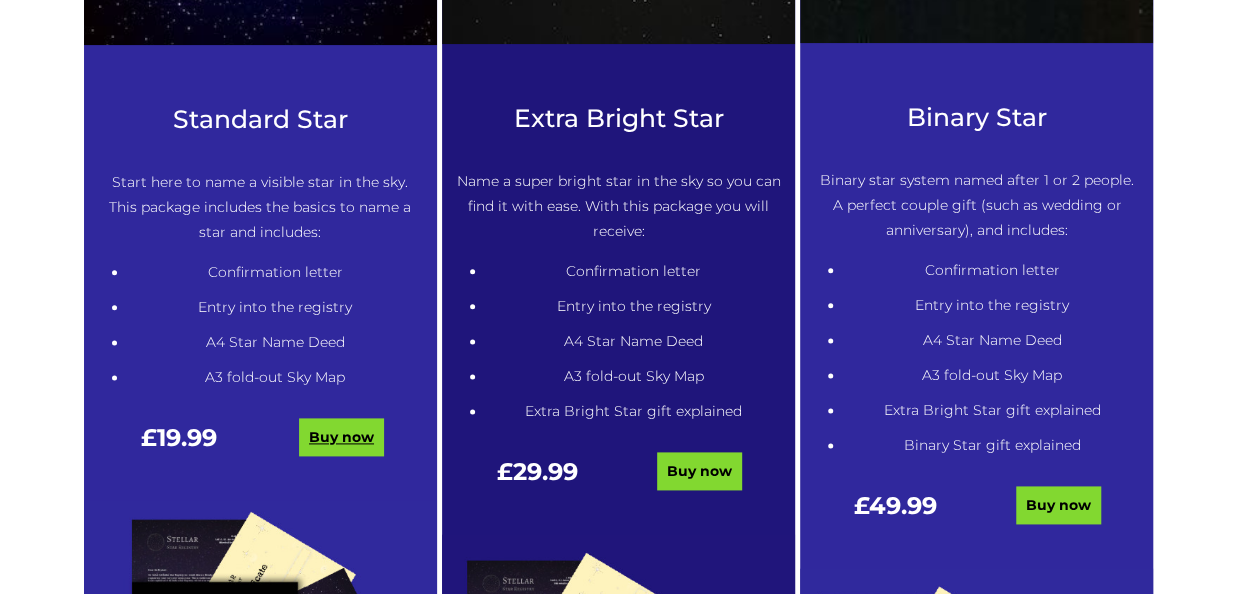 click on "Buy now" at bounding box center (341, 437) 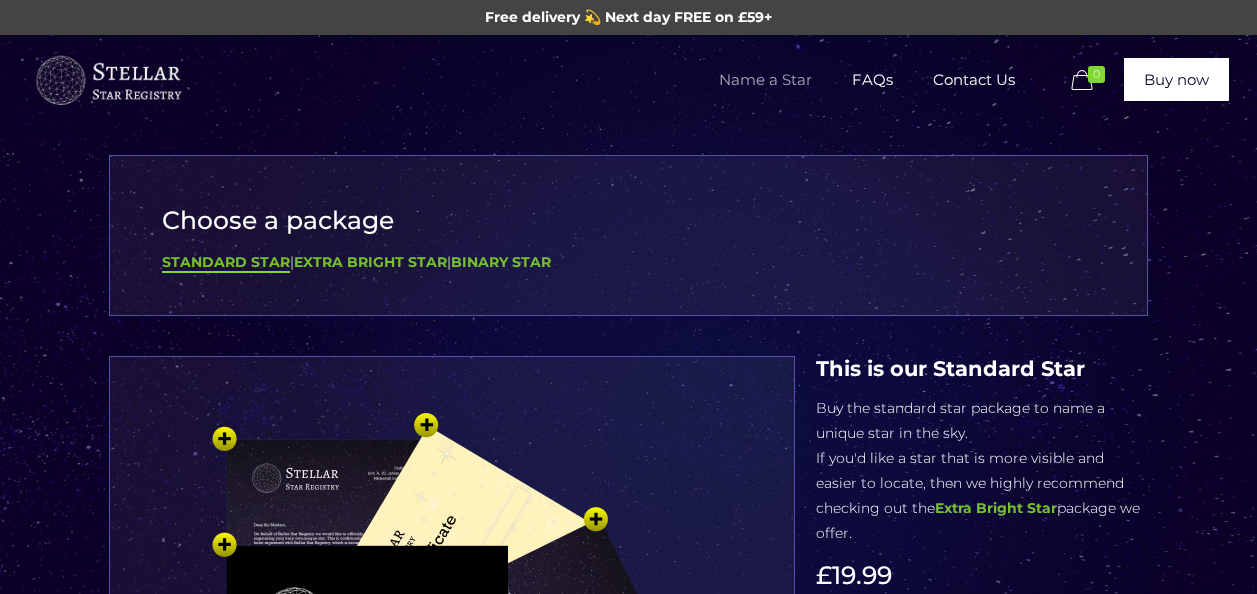 scroll, scrollTop: 0, scrollLeft: 0, axis: both 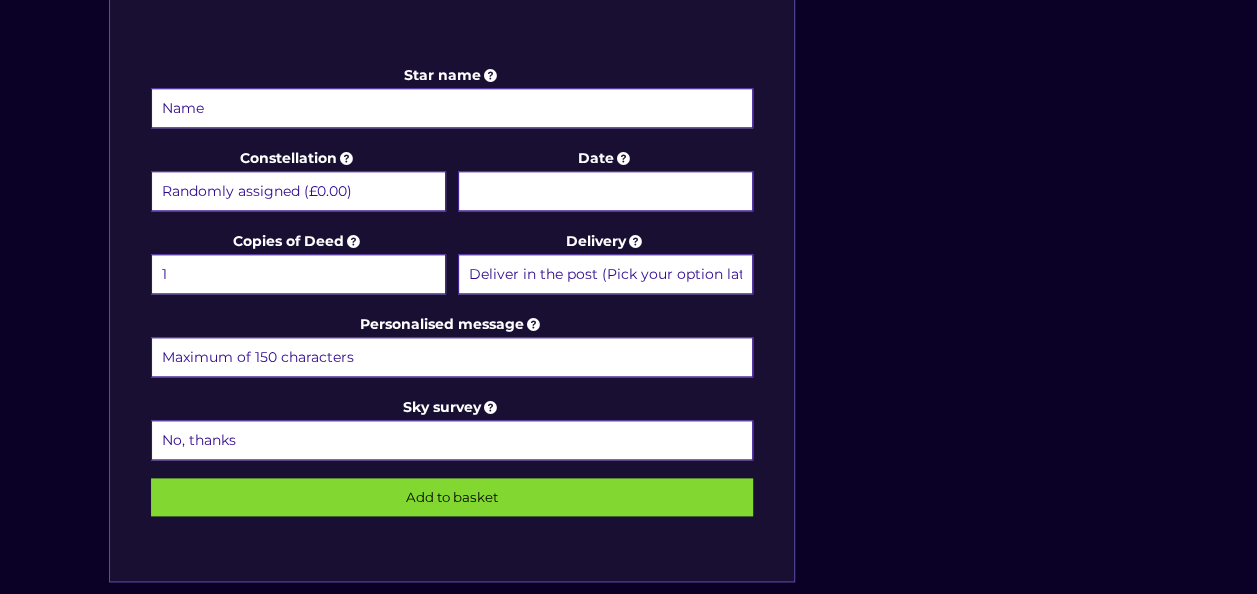 click on "Star name" at bounding box center (452, 108) 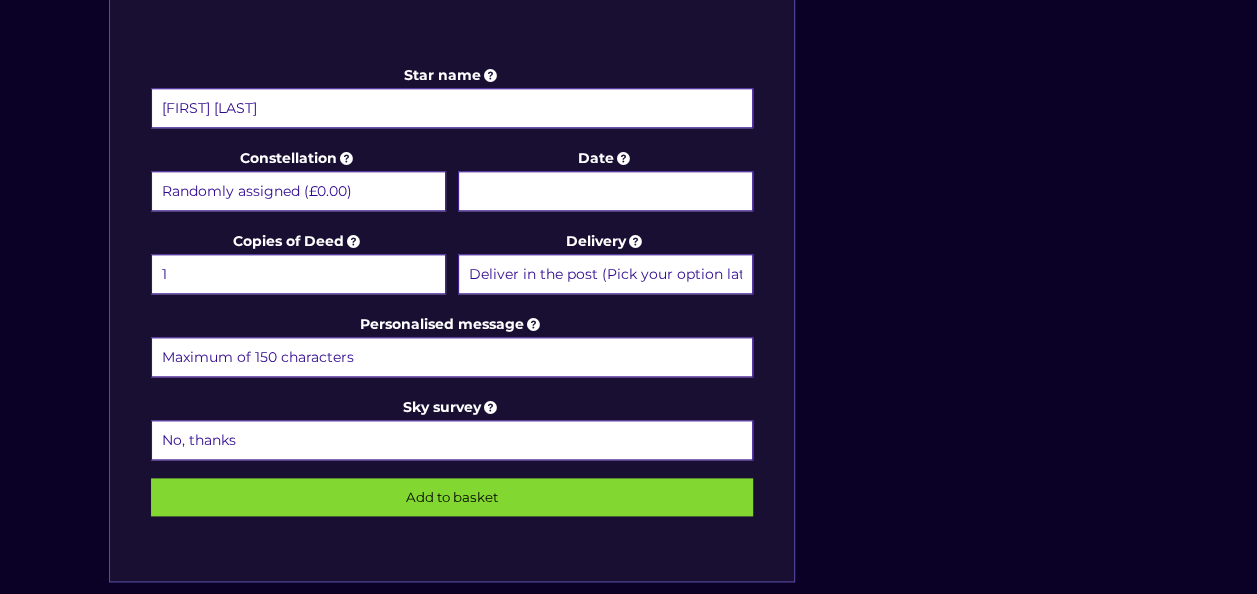 type on "[FIRST]-[FIRST] [LAST]" 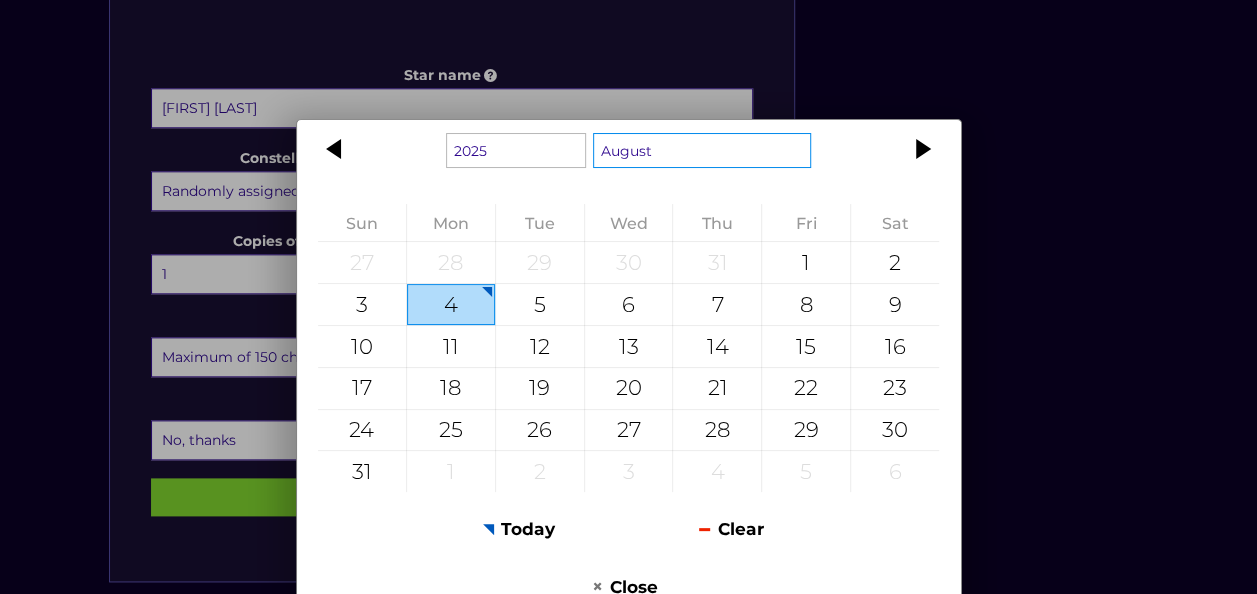 click on "January February March April May June July August September October November December" at bounding box center [702, 150] 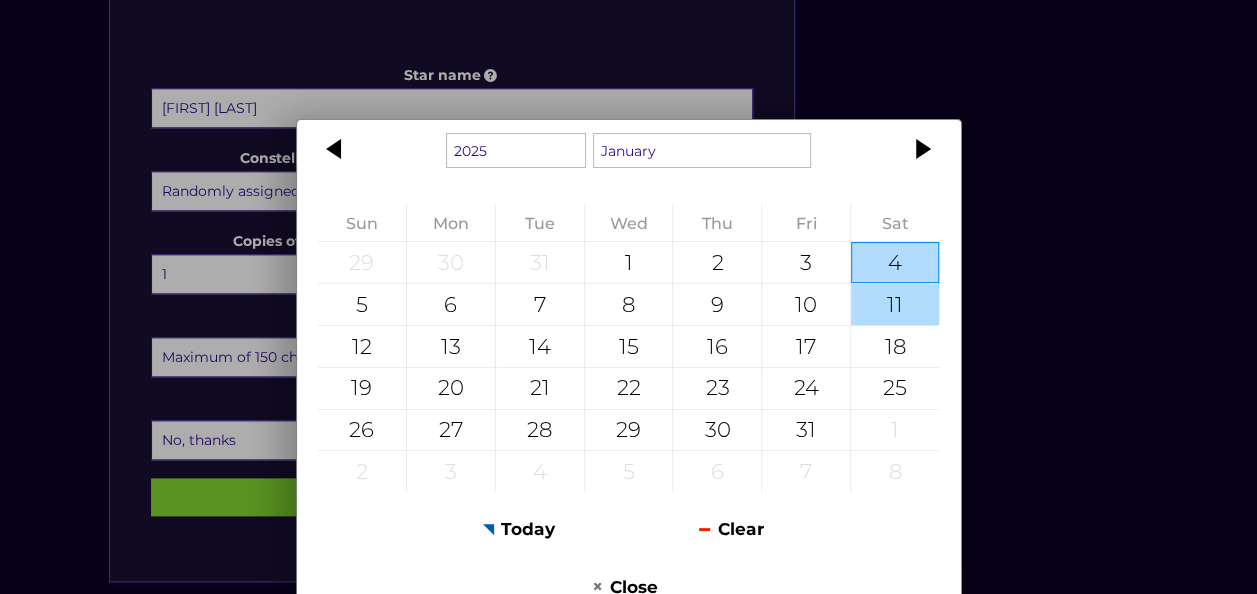 click on "11" at bounding box center (895, 304) 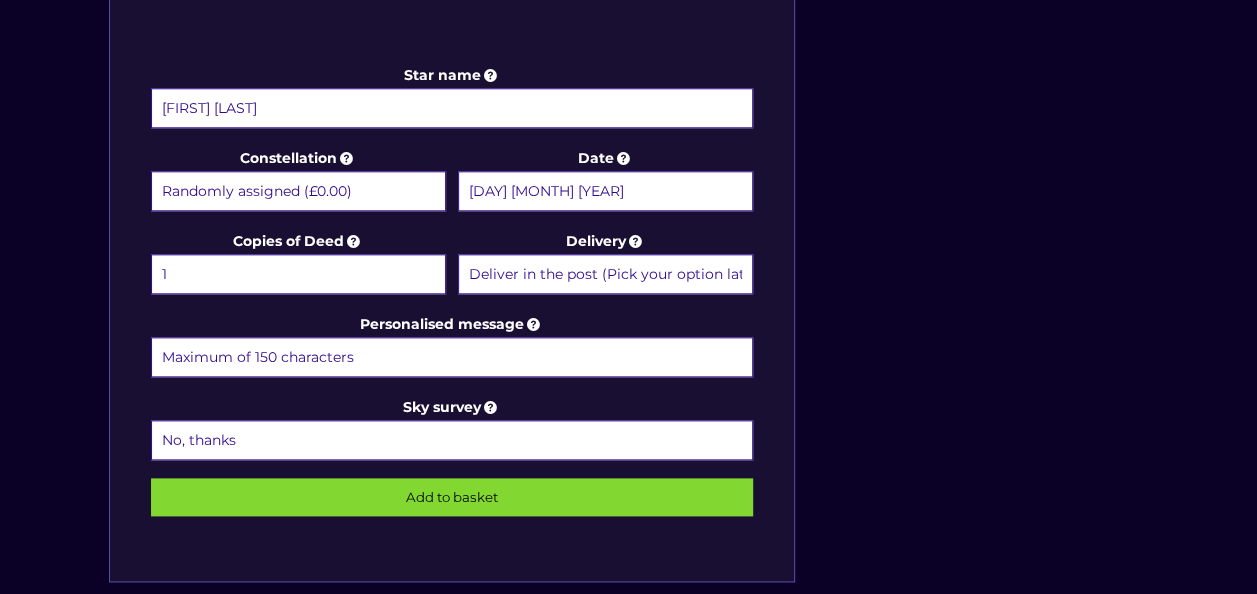 click on "11 January 2025" at bounding box center (605, 191) 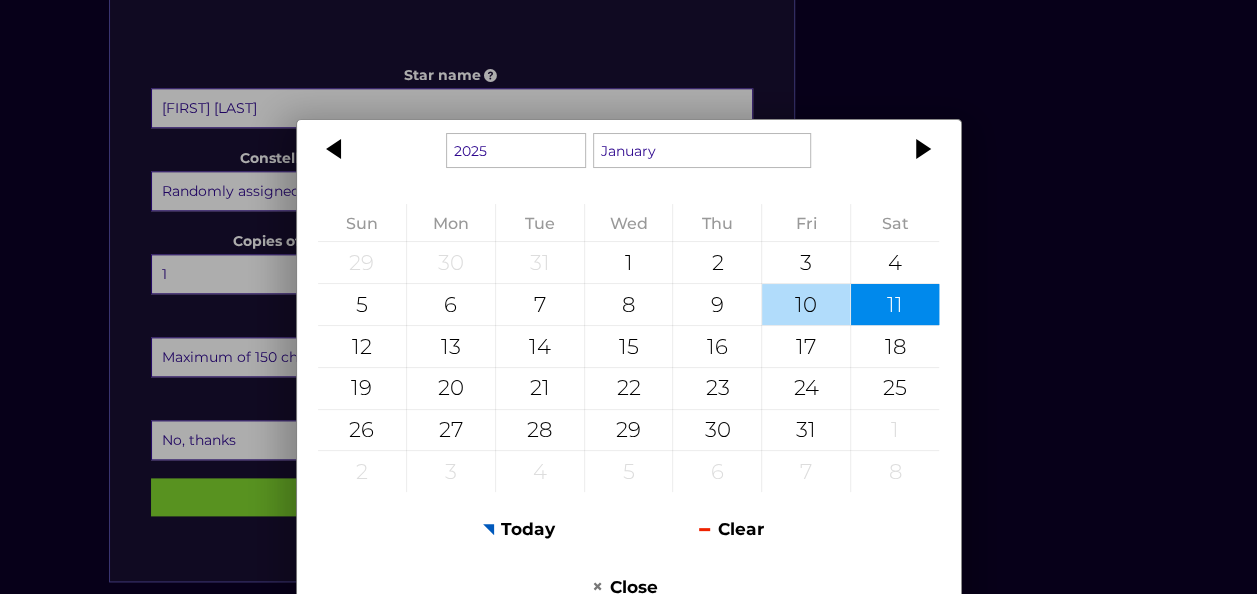 click on "10" at bounding box center [806, 304] 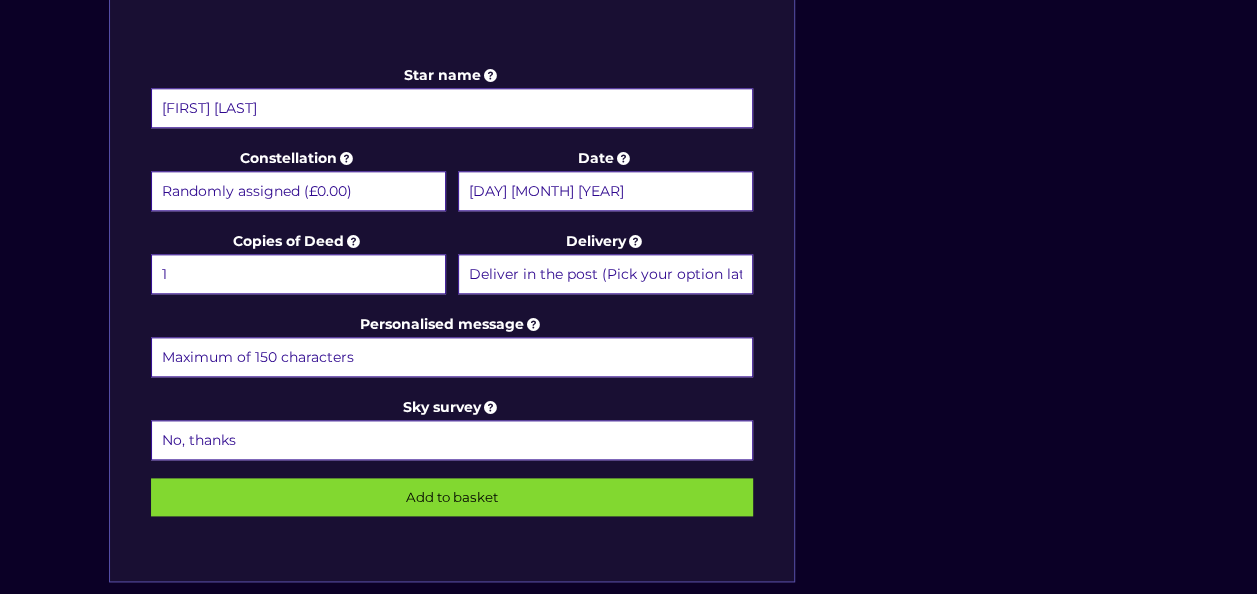 click on "Personalised message" at bounding box center (452, 357) 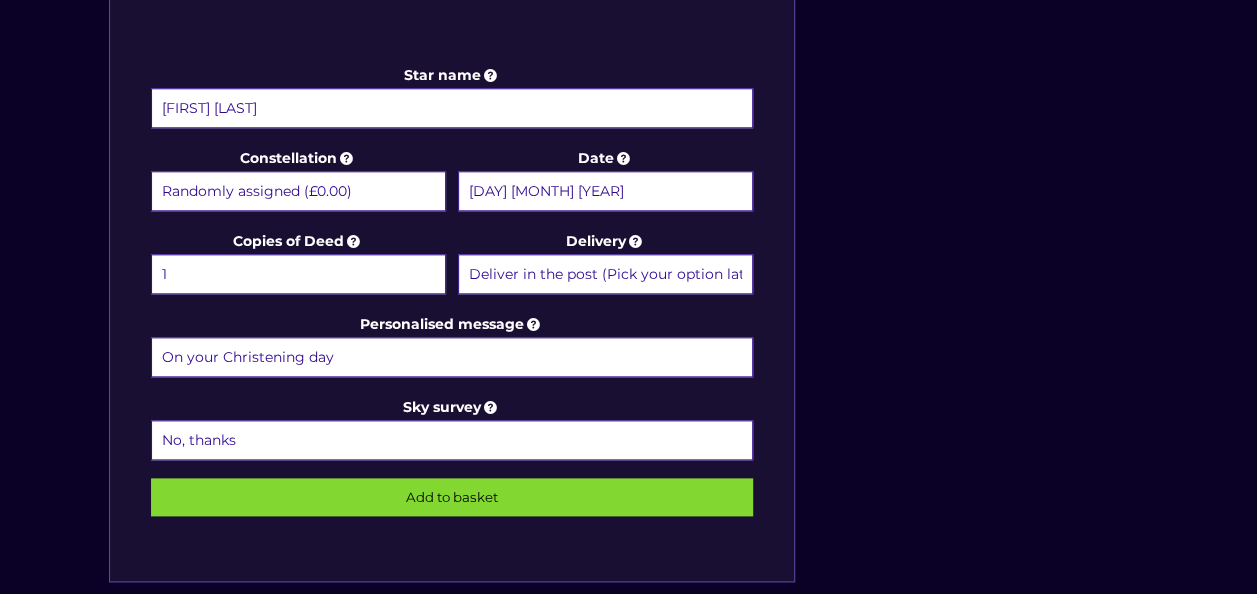 type on "On your Christening day" 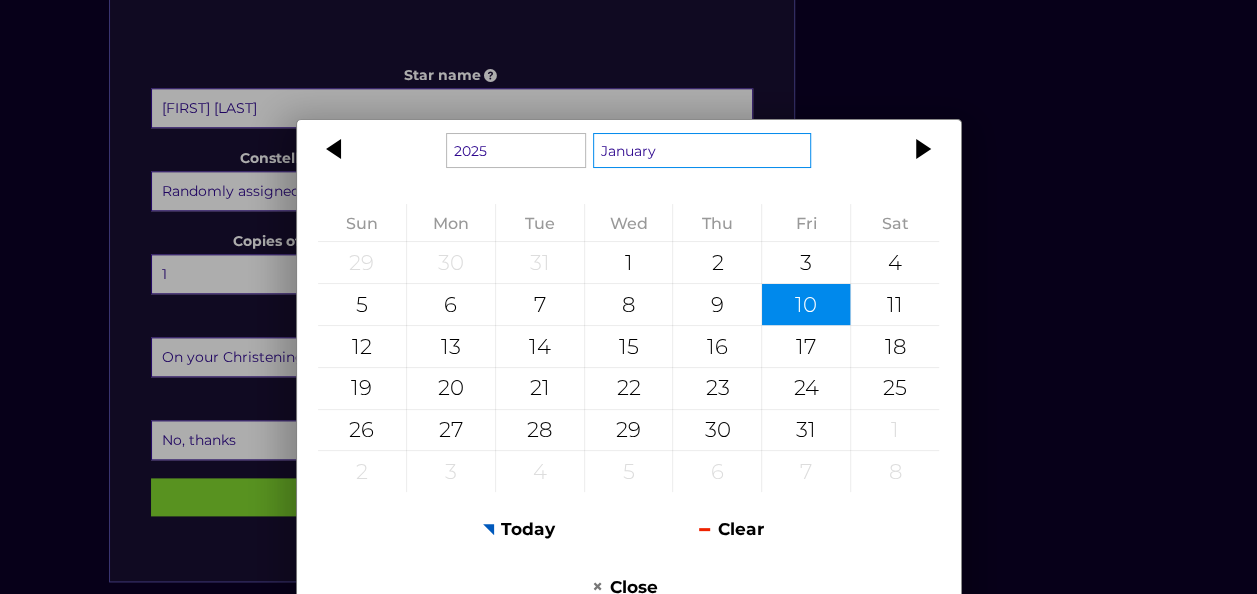 click on "January February March April May June July August September October November December" at bounding box center (702, 150) 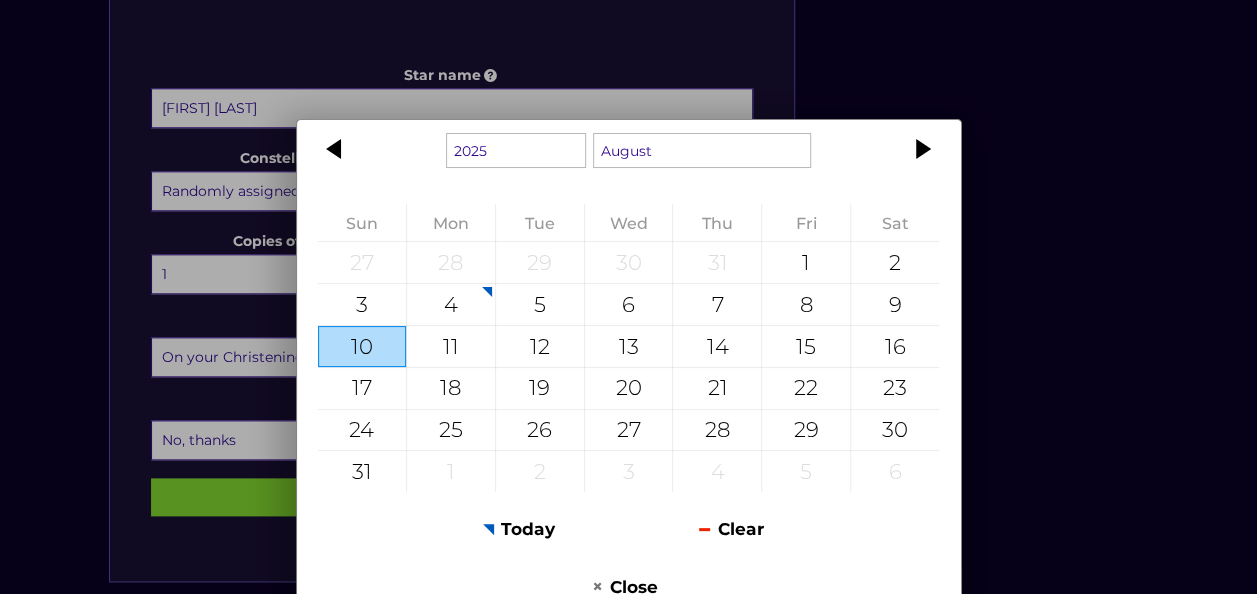 click on "10" at bounding box center [362, 346] 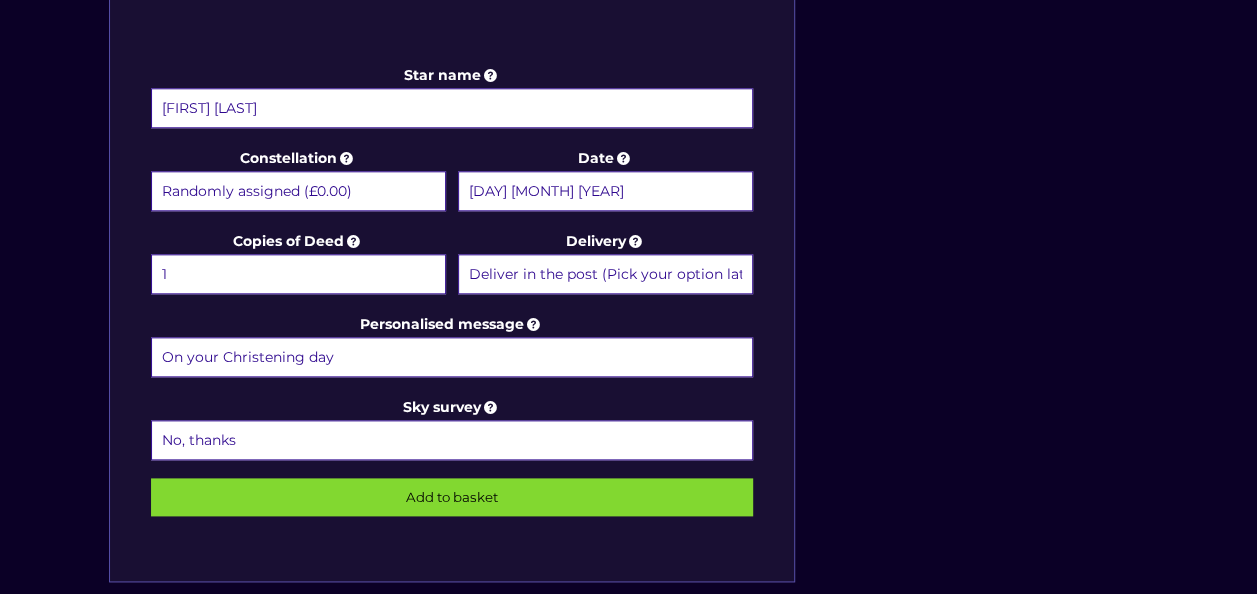 click on "No, thanks
1 (+£6.99)
2 (+£11.99)
3 (+£16.99)
4 (+£21.99)
5 (+£26.99)
6 (+£31.99)
7 (+£36.99)
8 (+£41.99)
9 (+£46.99)
10 (+£51.99)" at bounding box center (452, 440) 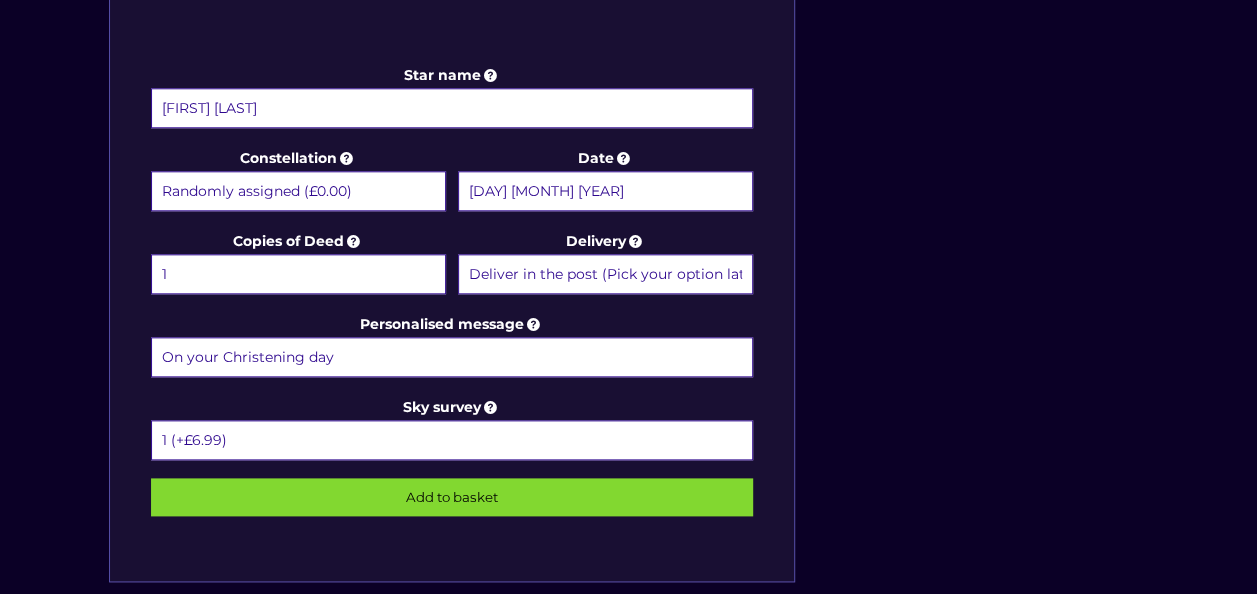 click on "No, thanks
1 (+£6.99)
2 (+£11.99)
3 (+£16.99)
4 (+£21.99)
5 (+£26.99)
6 (+£31.99)
7 (+£36.99)
8 (+£41.99)
9 (+£46.99)
10 (+£51.99)" at bounding box center (452, 440) 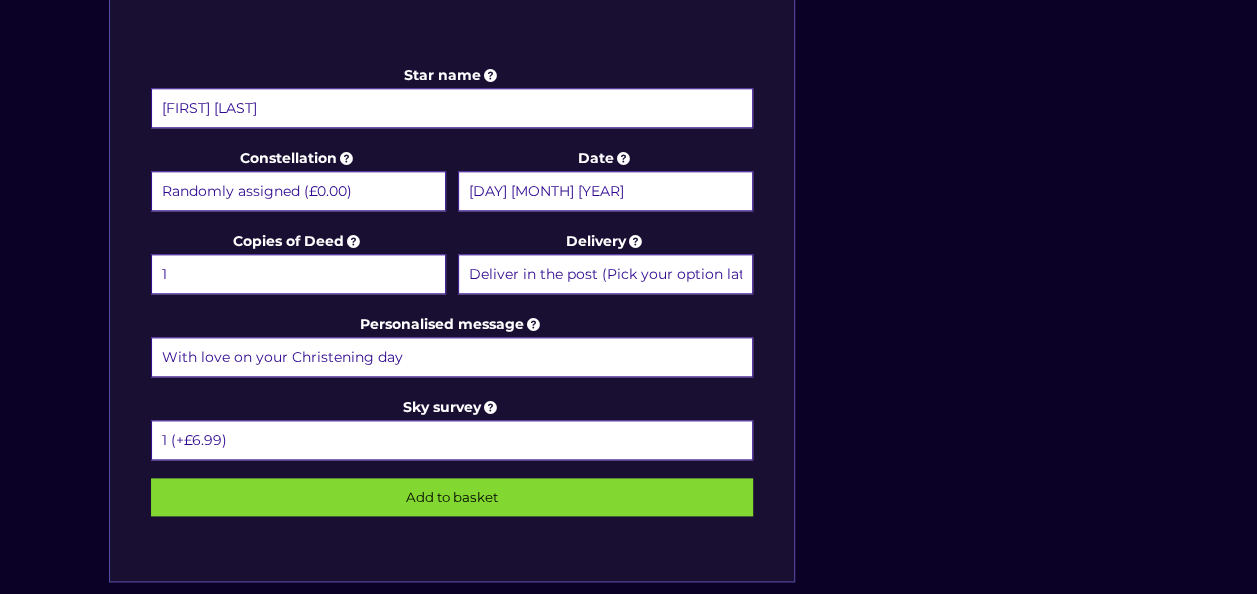 type on "With love on your Christening day" 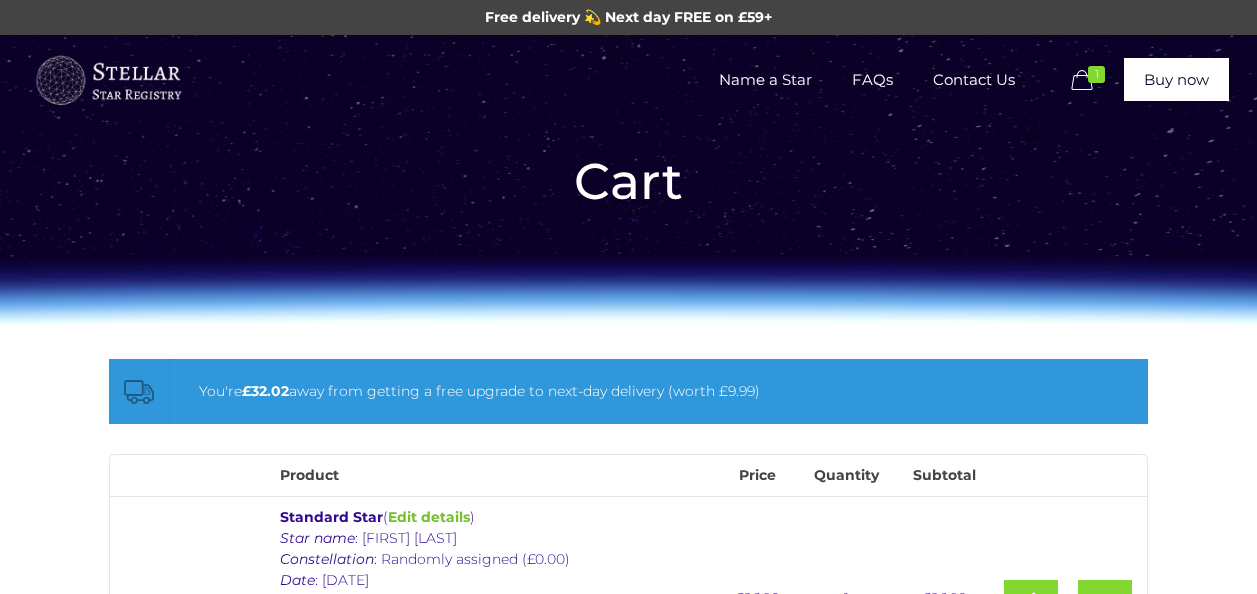 scroll, scrollTop: 0, scrollLeft: 0, axis: both 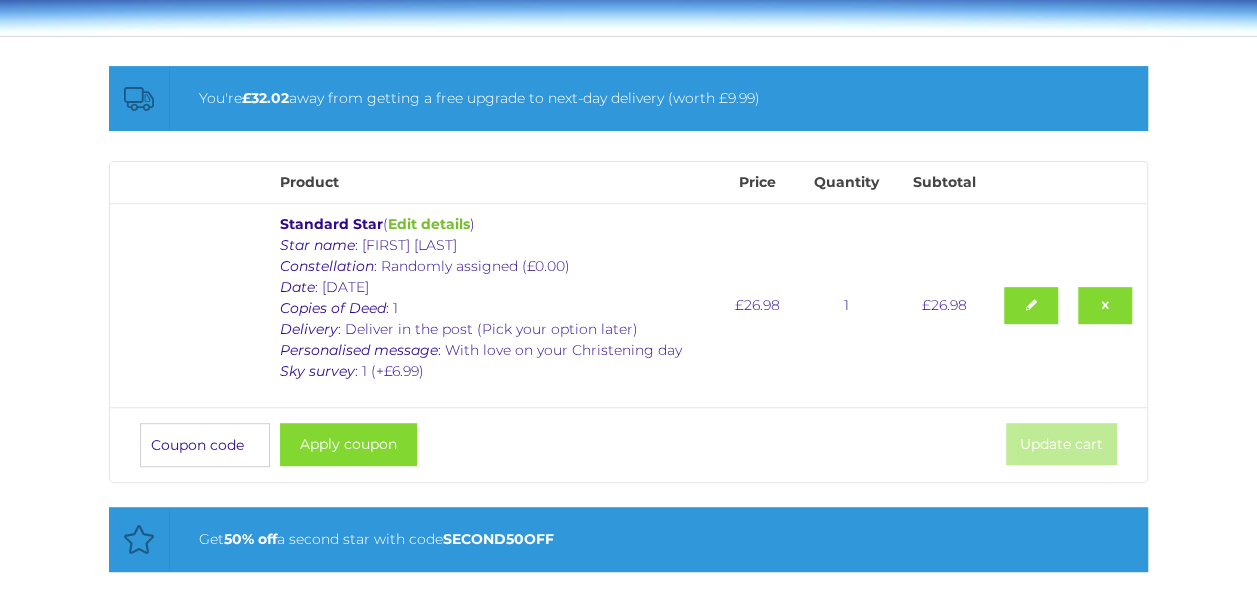click on "Coupon:" at bounding box center (205, 445) 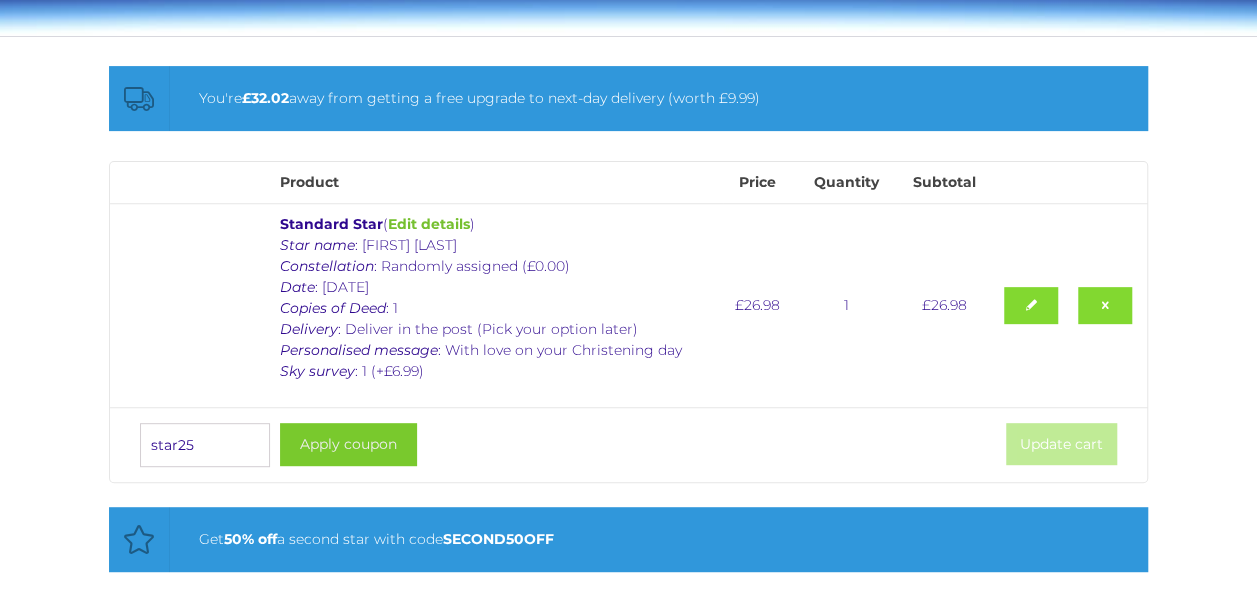 type on "star25" 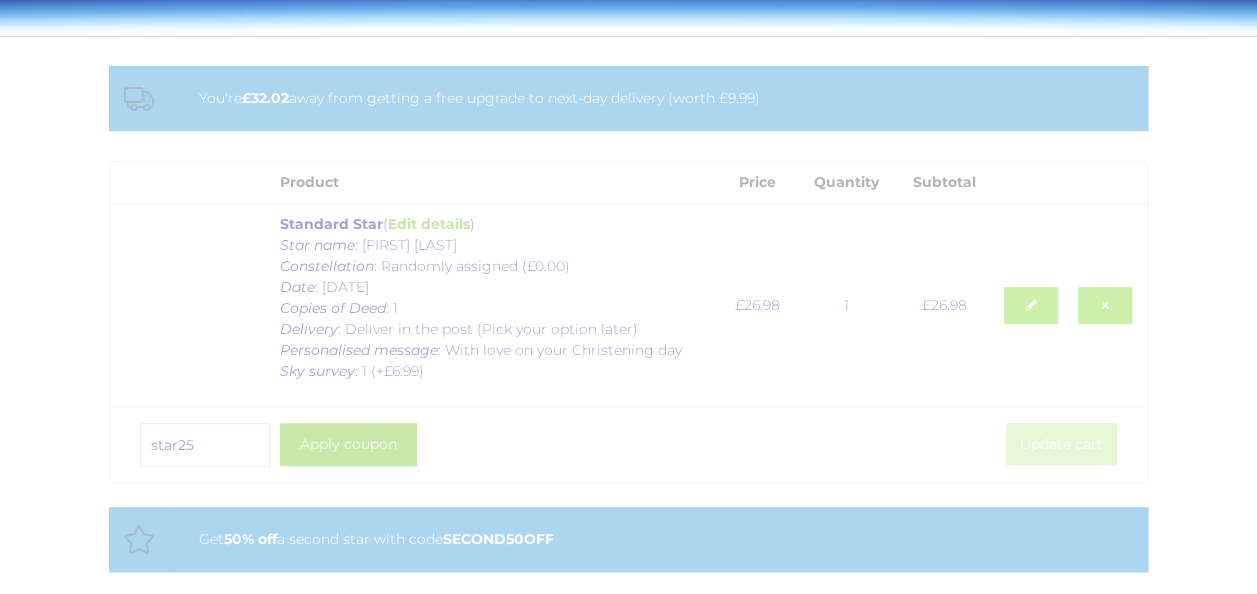 type 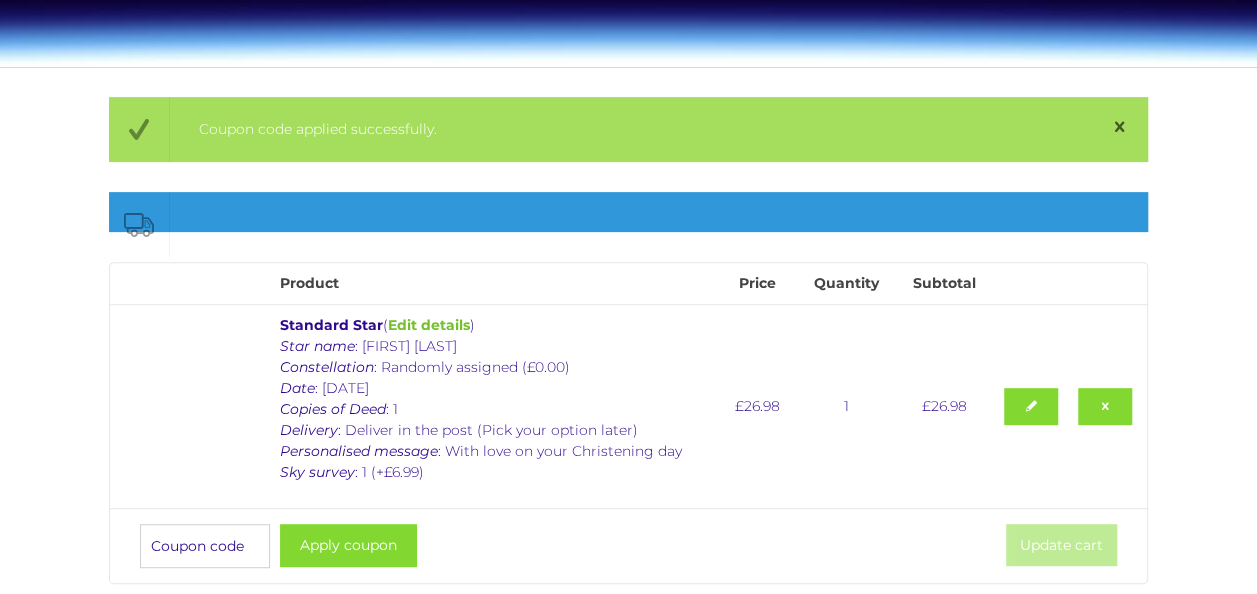 scroll, scrollTop: 259, scrollLeft: 0, axis: vertical 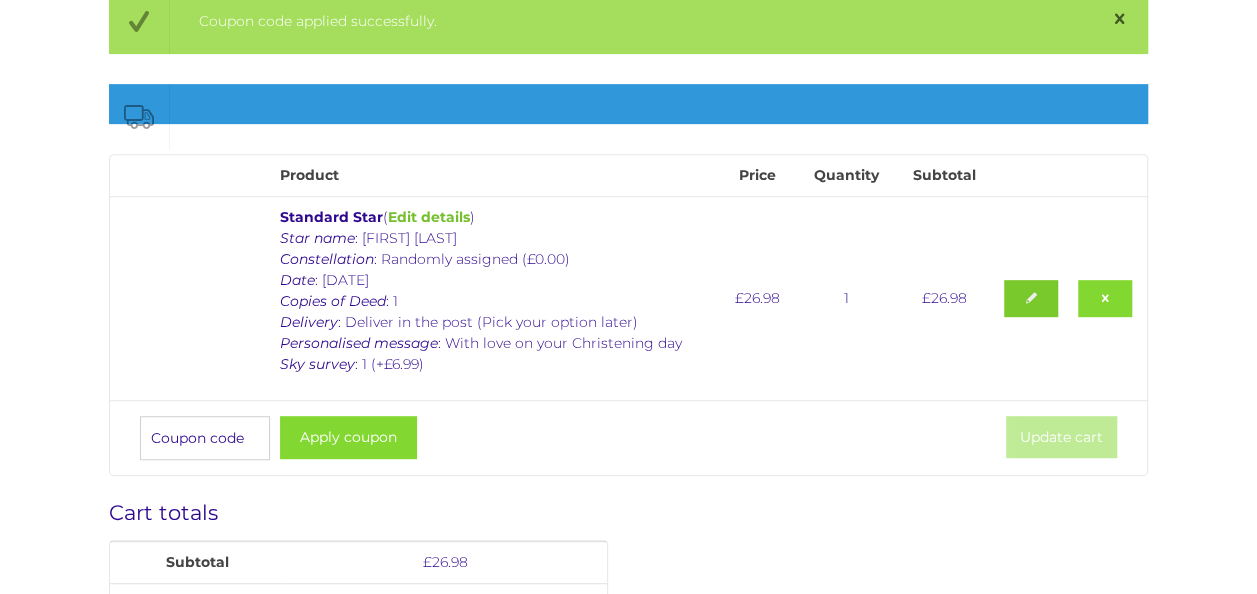 click at bounding box center [1031, 298] 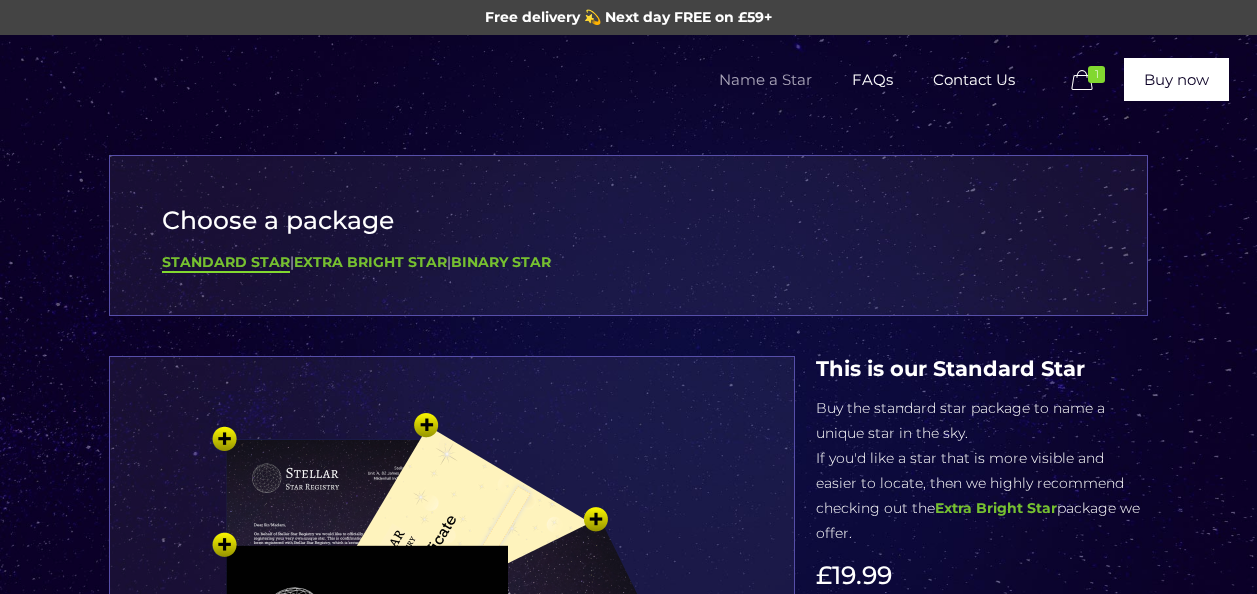 select on "1 (+£6.99)" 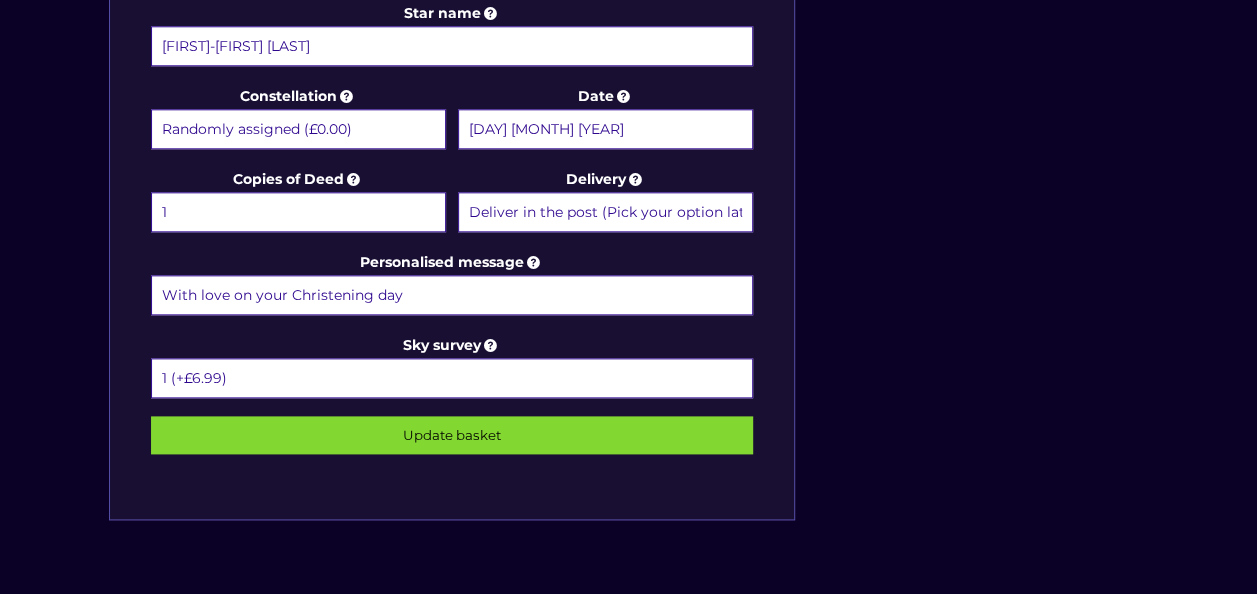 scroll, scrollTop: 1082, scrollLeft: 0, axis: vertical 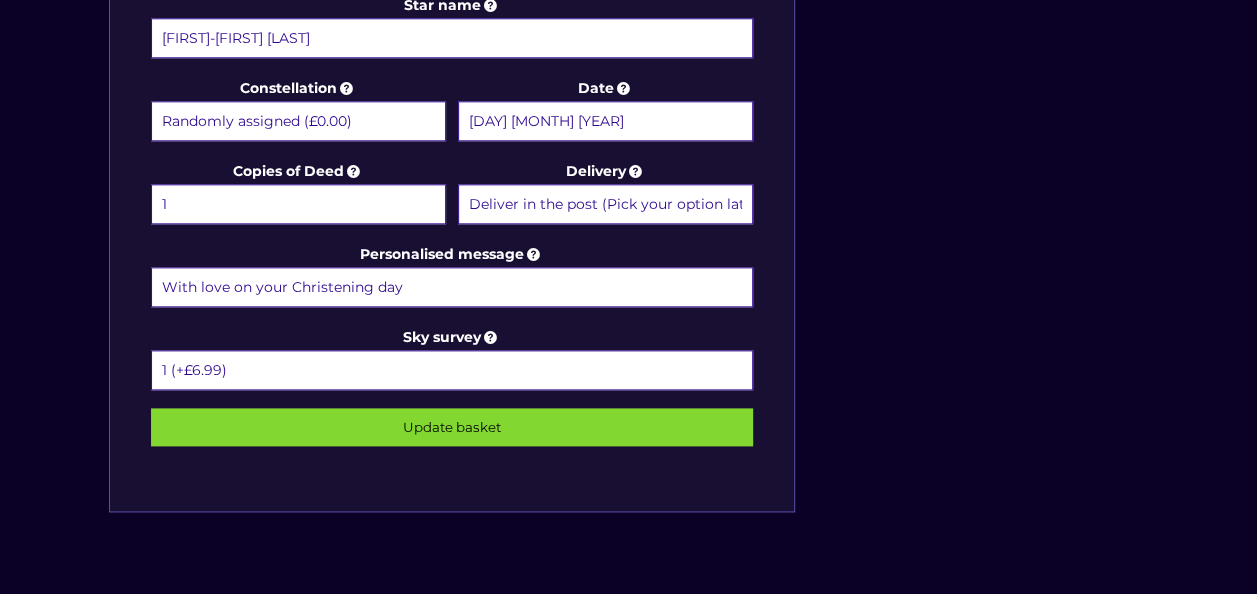 click on "With love on your Christening day" at bounding box center (452, 287) 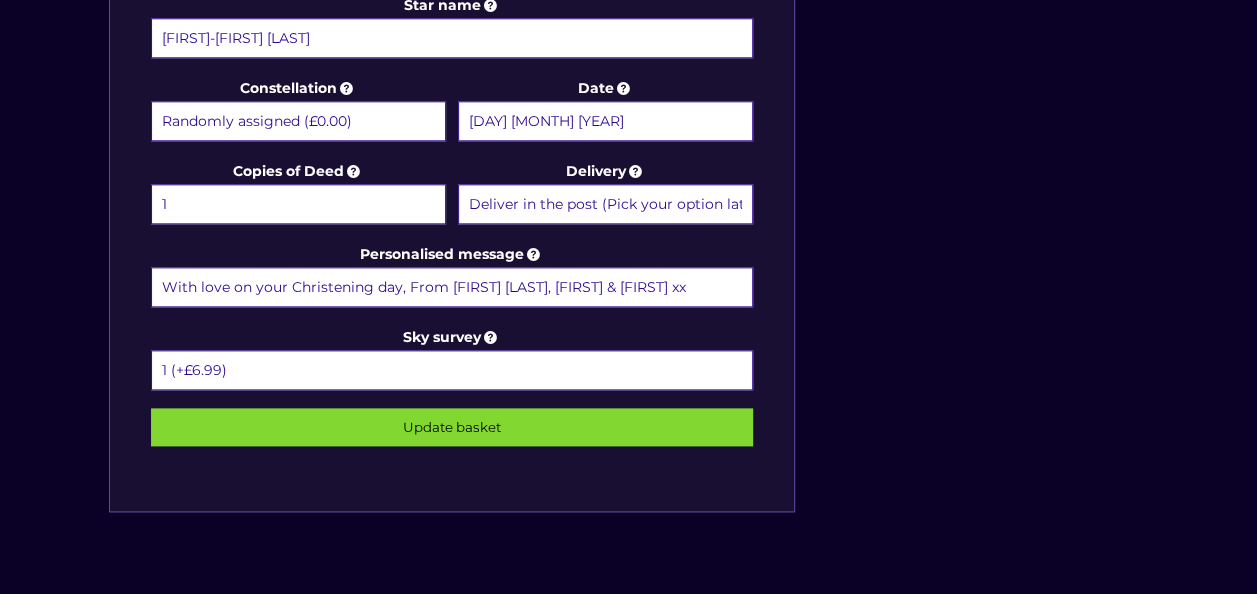 type on "With love on your Christening day, From [FIRST] [LAST], [FIRST] & [FIRST] xx" 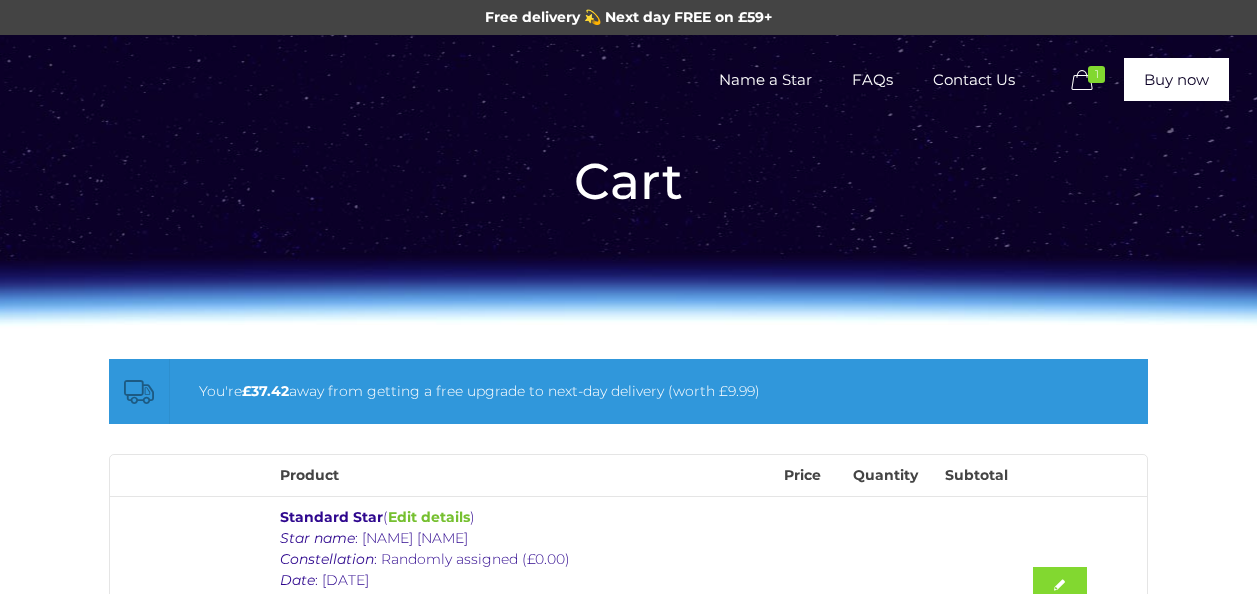 scroll, scrollTop: 0, scrollLeft: 0, axis: both 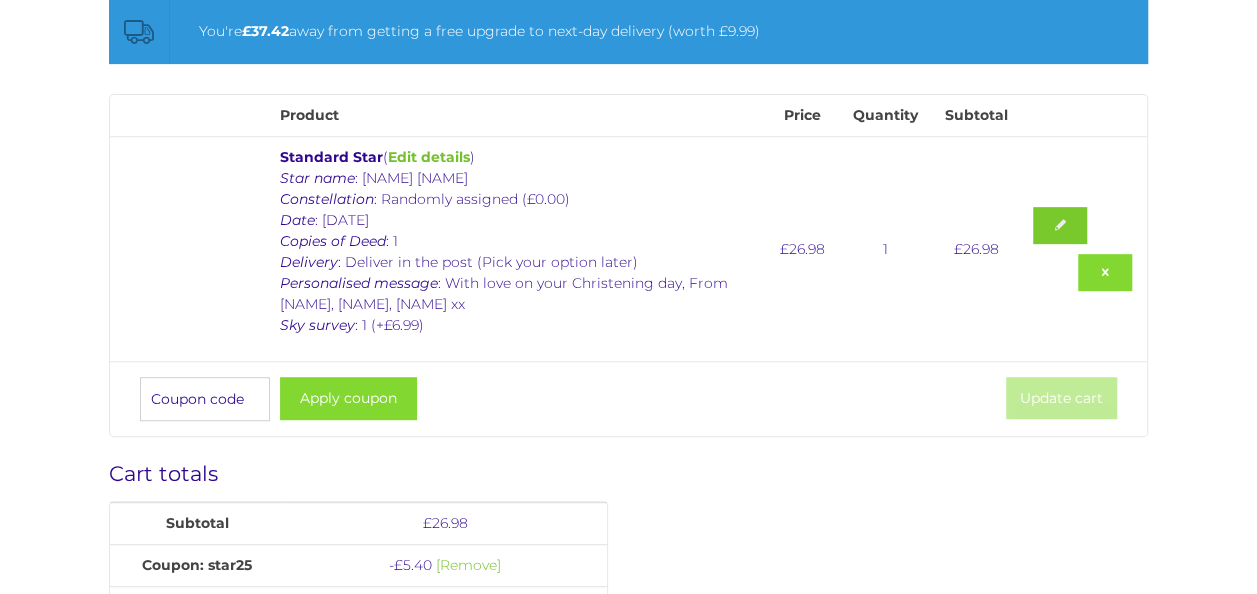click at bounding box center (1060, 225) 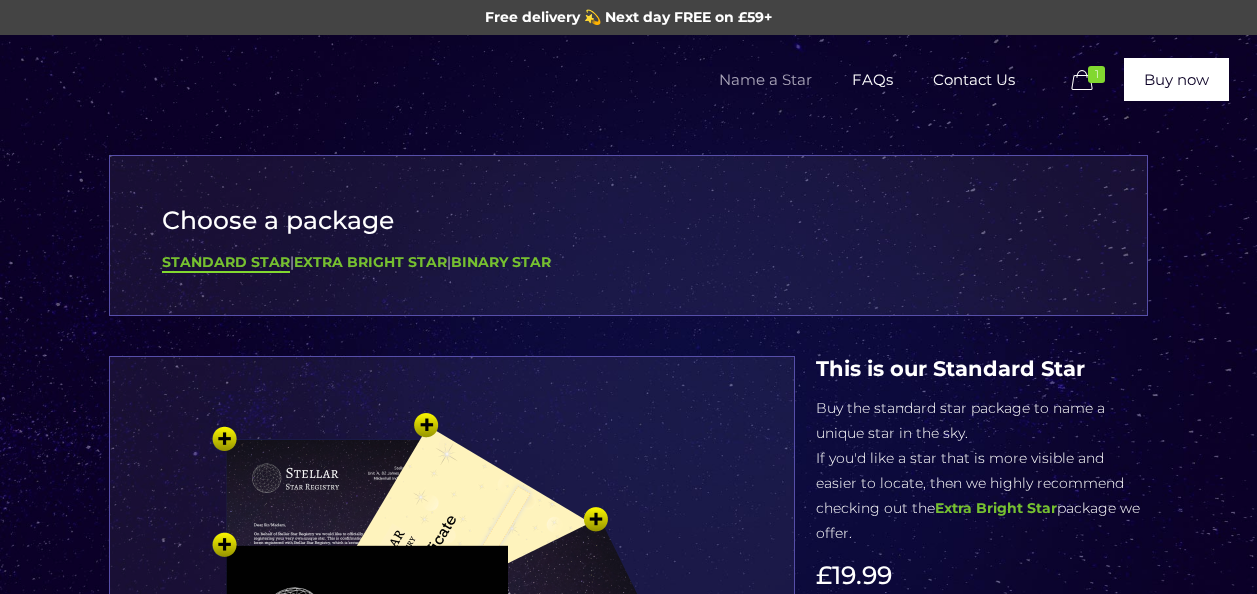 select on "1 (+£6.99)" 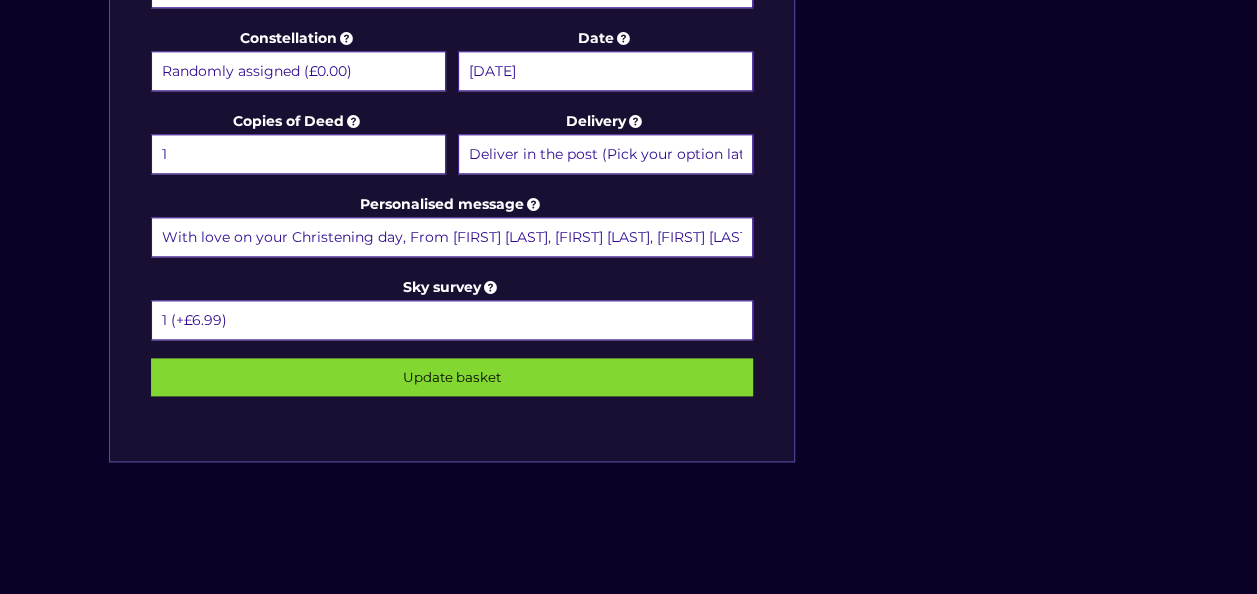 scroll, scrollTop: 1146, scrollLeft: 0, axis: vertical 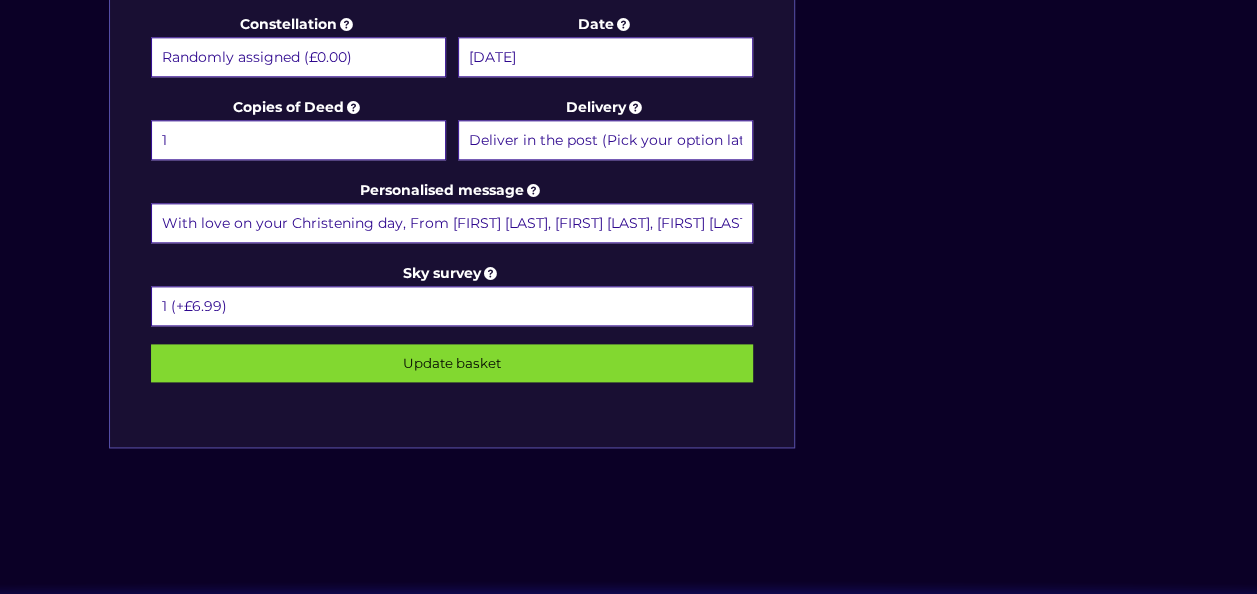 click on "With love on your Christening day, From [FIRST] [LAST], [FIRST] [LAST], [FIRST] [LAST] & [FIRST] [LAST] xx" at bounding box center (452, 223) 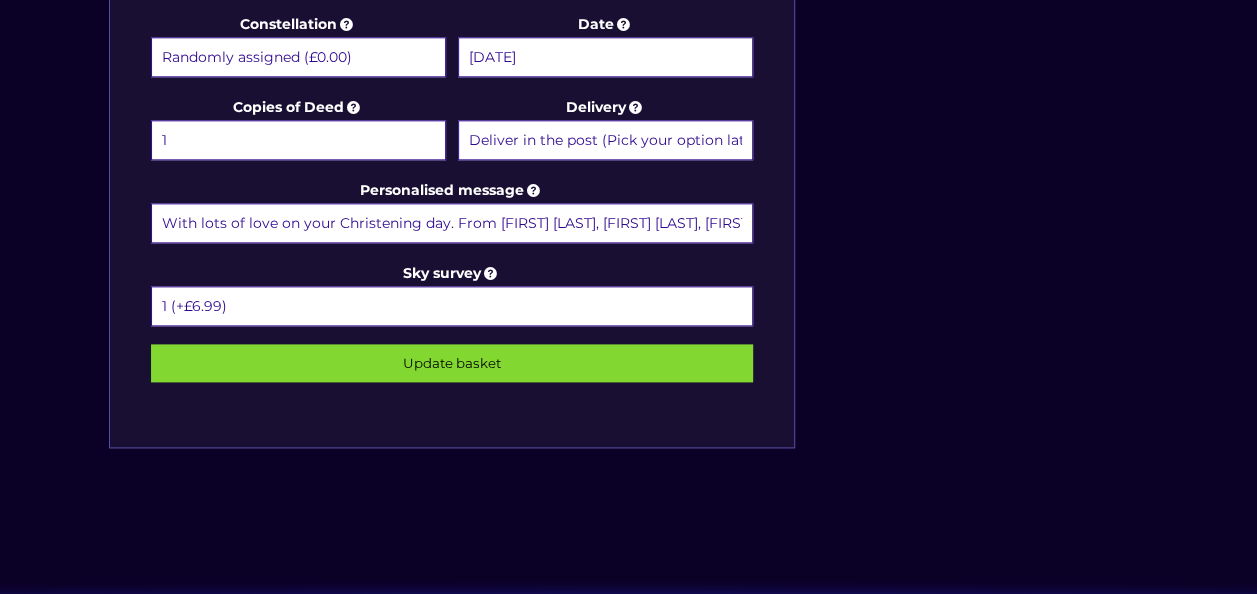 click on "Update basket" at bounding box center [452, 363] 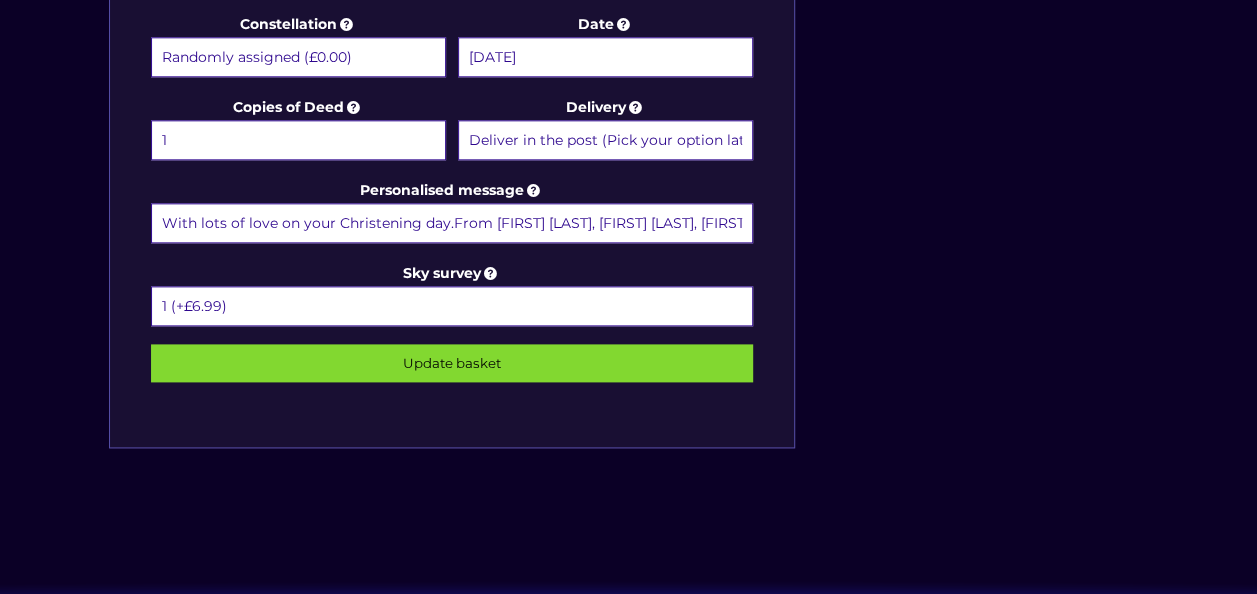 type on "With lots of love on your Christening dayFrom William, Lydia, Rhodri & Rebecca xx" 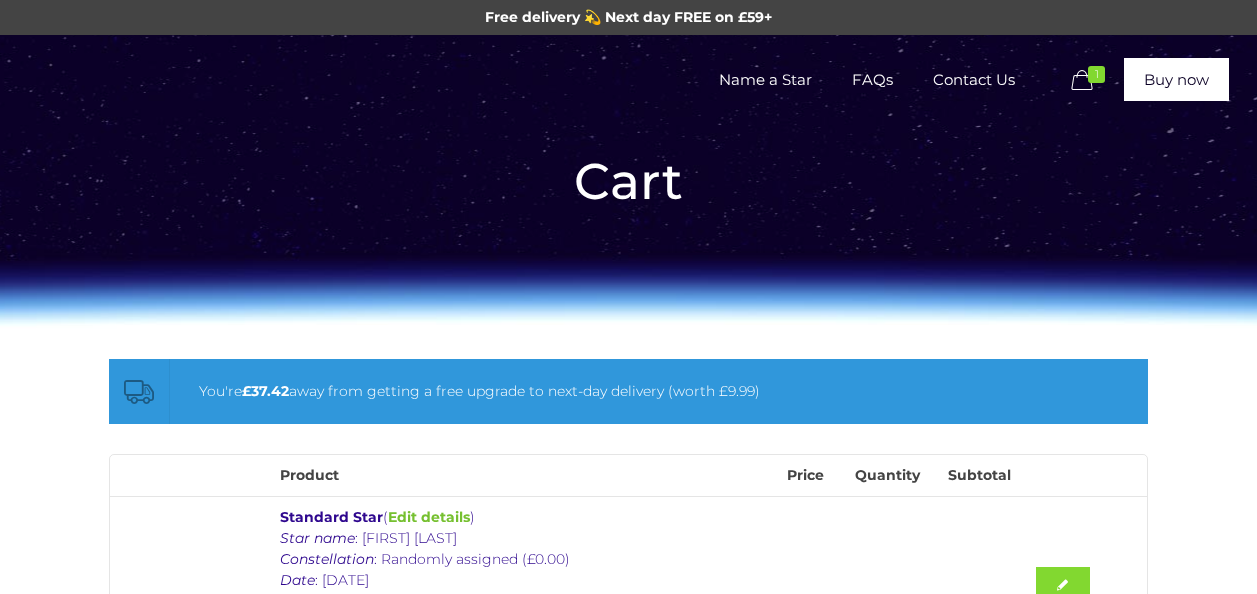 scroll, scrollTop: 0, scrollLeft: 0, axis: both 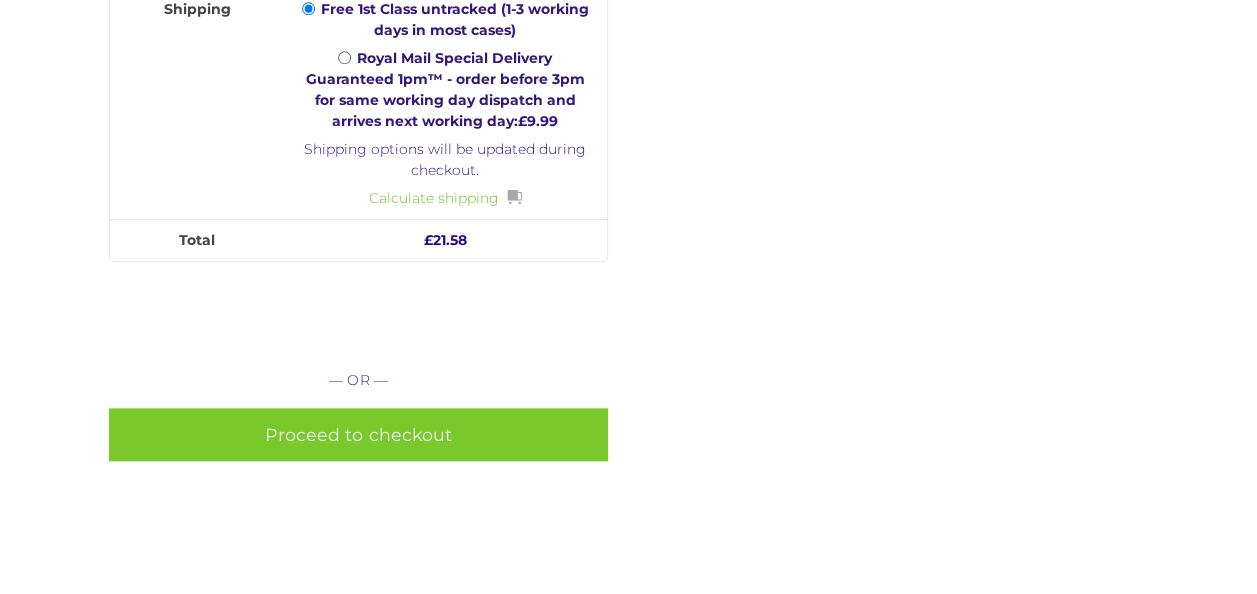 click on "Proceed to checkout" at bounding box center [358, 434] 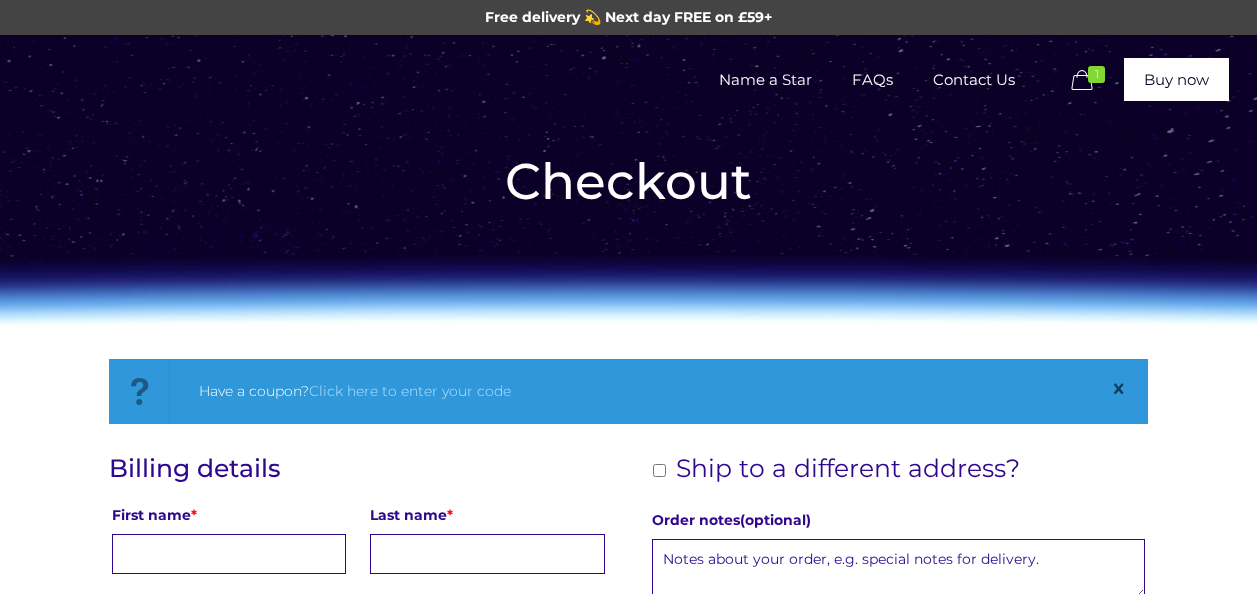 scroll, scrollTop: 0, scrollLeft: 0, axis: both 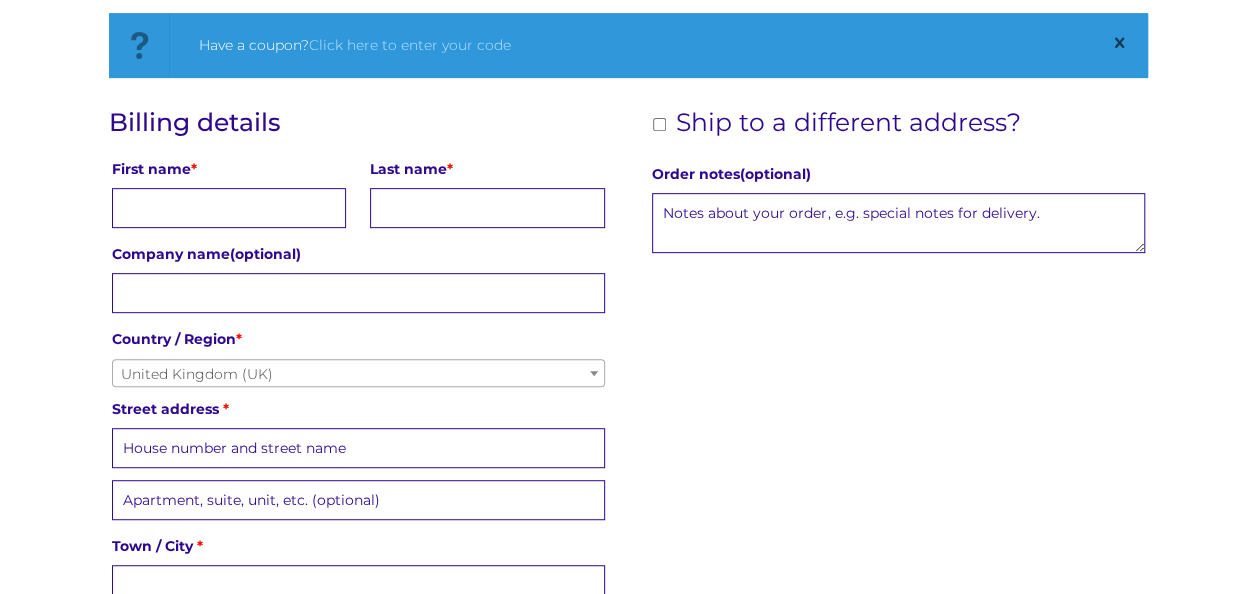 click on "First name  *" at bounding box center [229, 208] 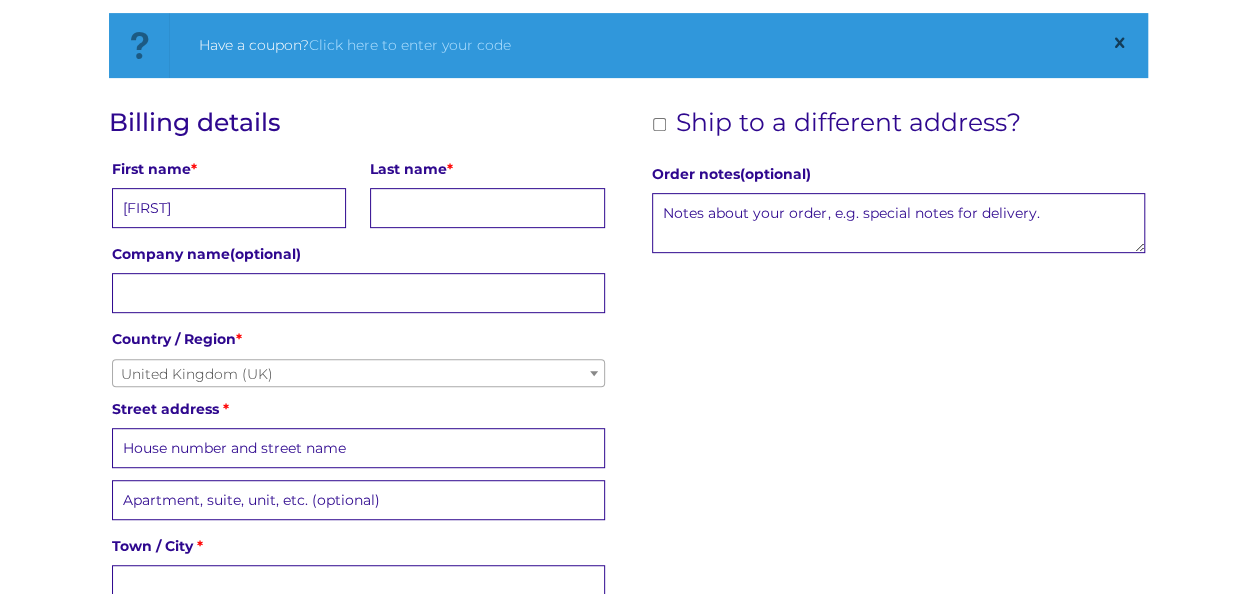 type on "Lawrence" 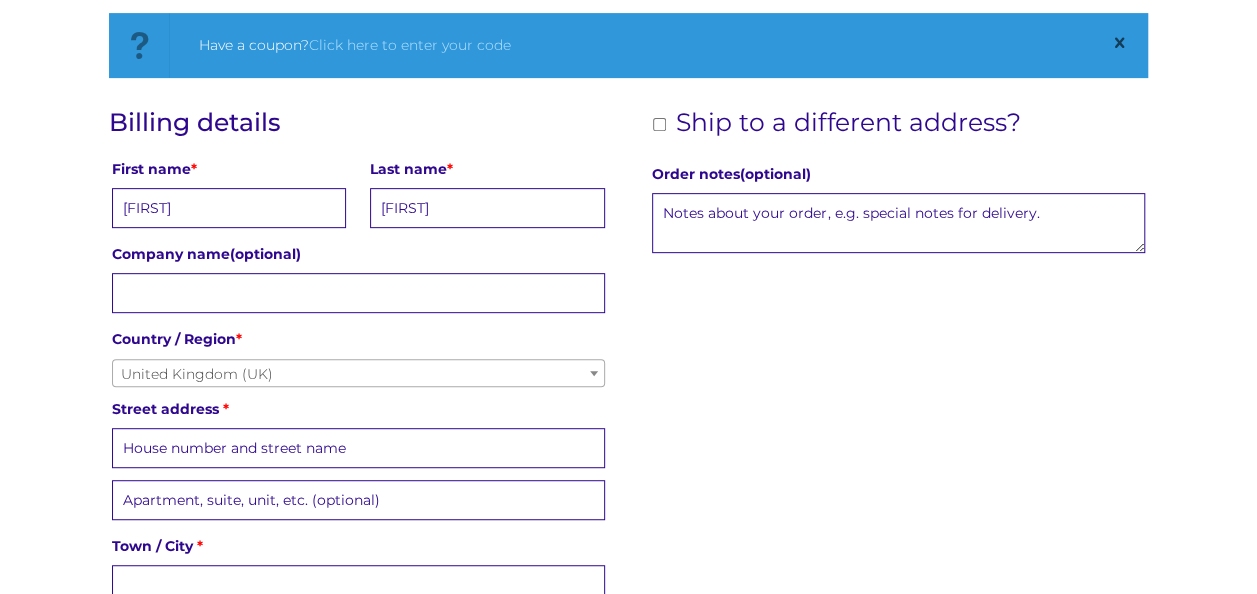 type on "The Moat House" 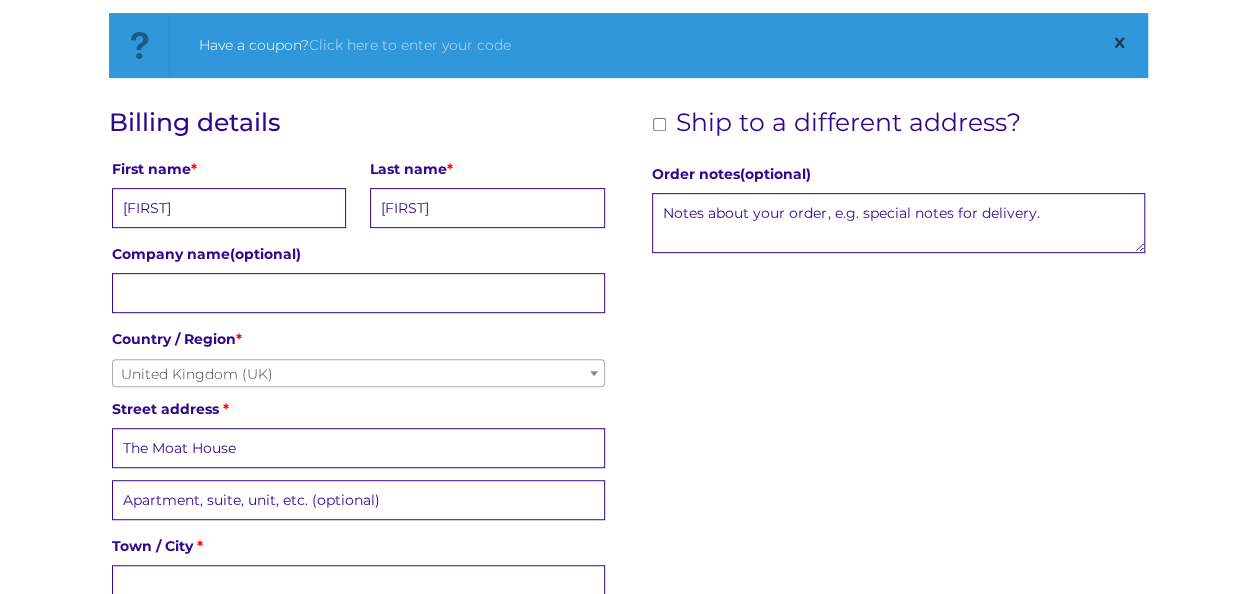 type on "Pointz Castle Farm" 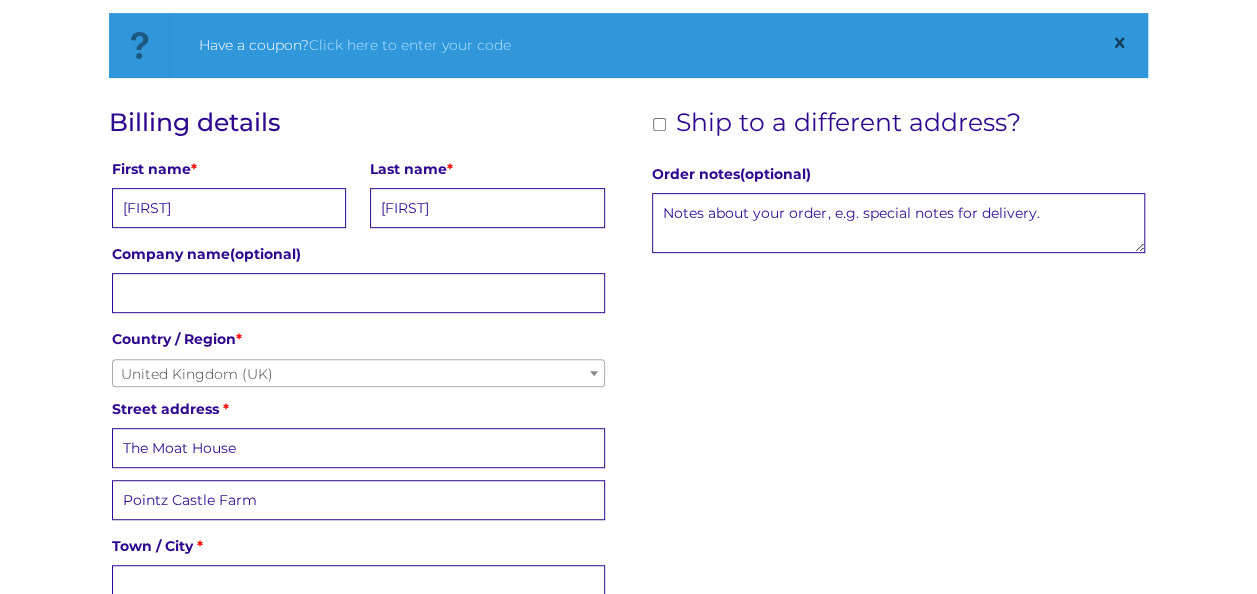 type on "Haverfordwest" 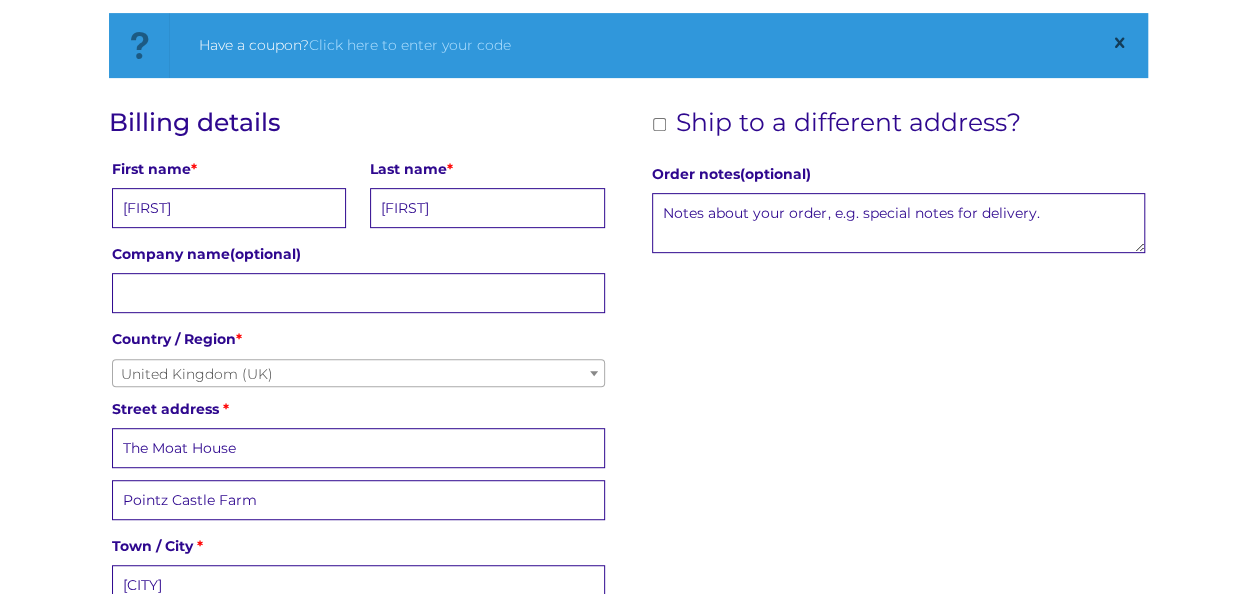 type on "Pembrokeshire" 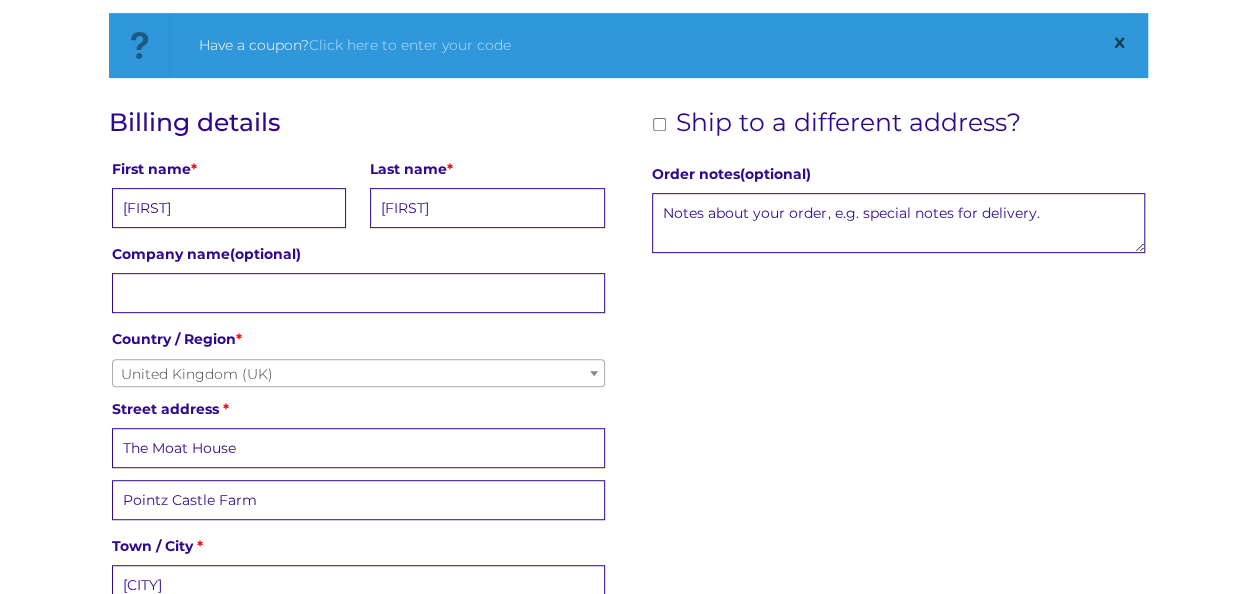 type on "+447837983888" 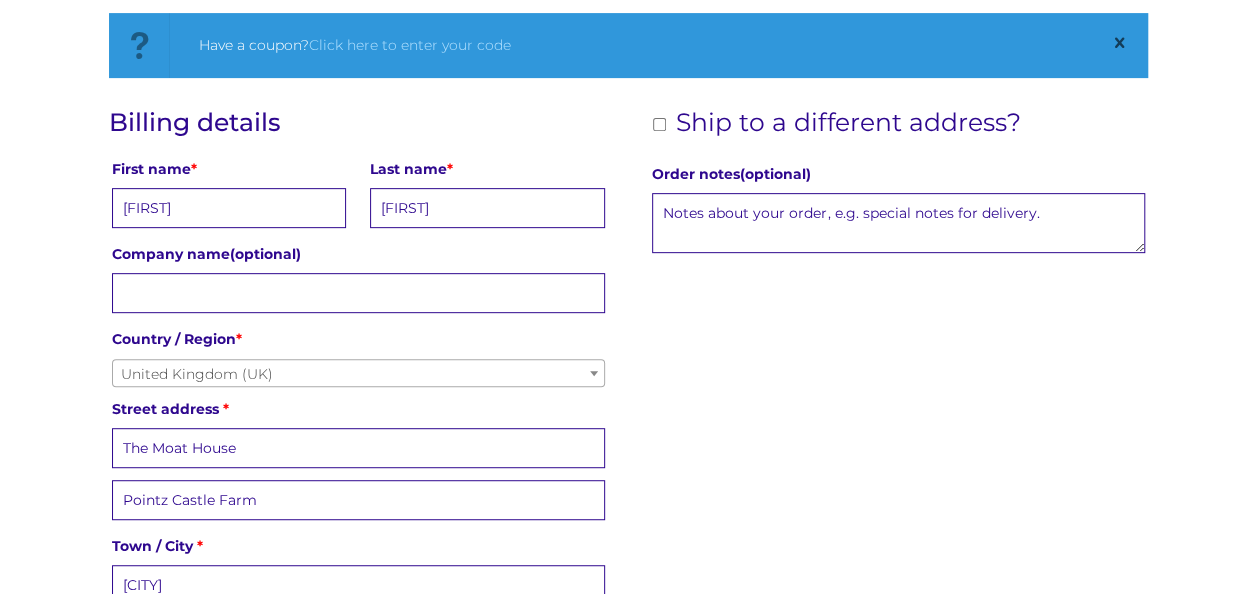 type on "lydia_salmon@hotmail.com" 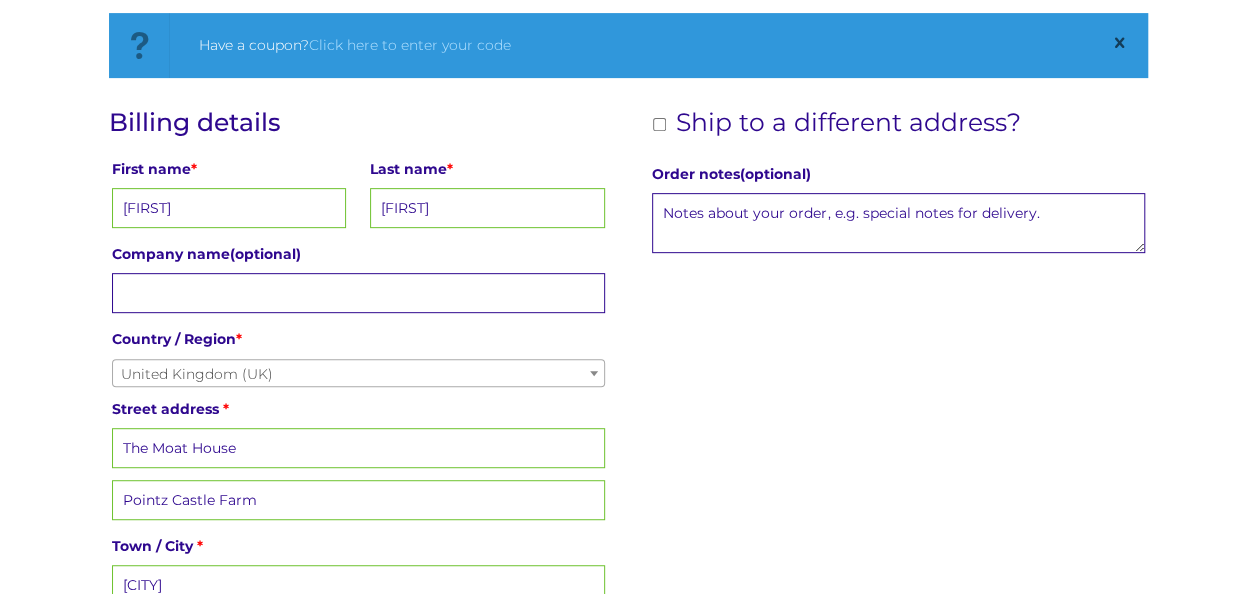 click at bounding box center [594, 373] 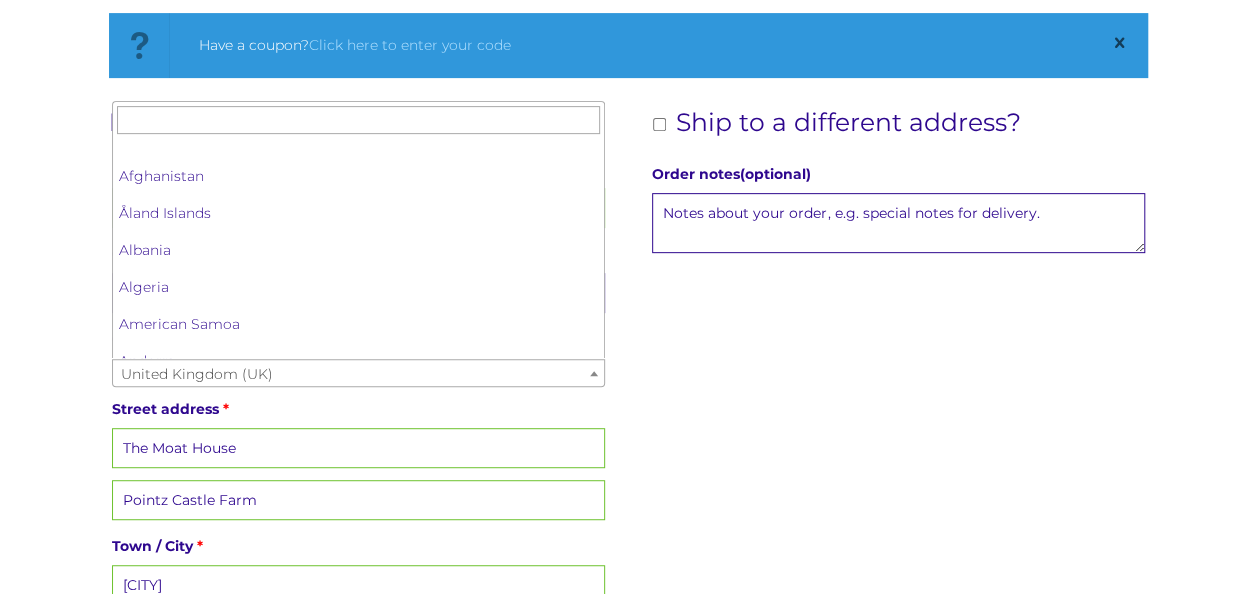scroll, scrollTop: 8547, scrollLeft: 0, axis: vertical 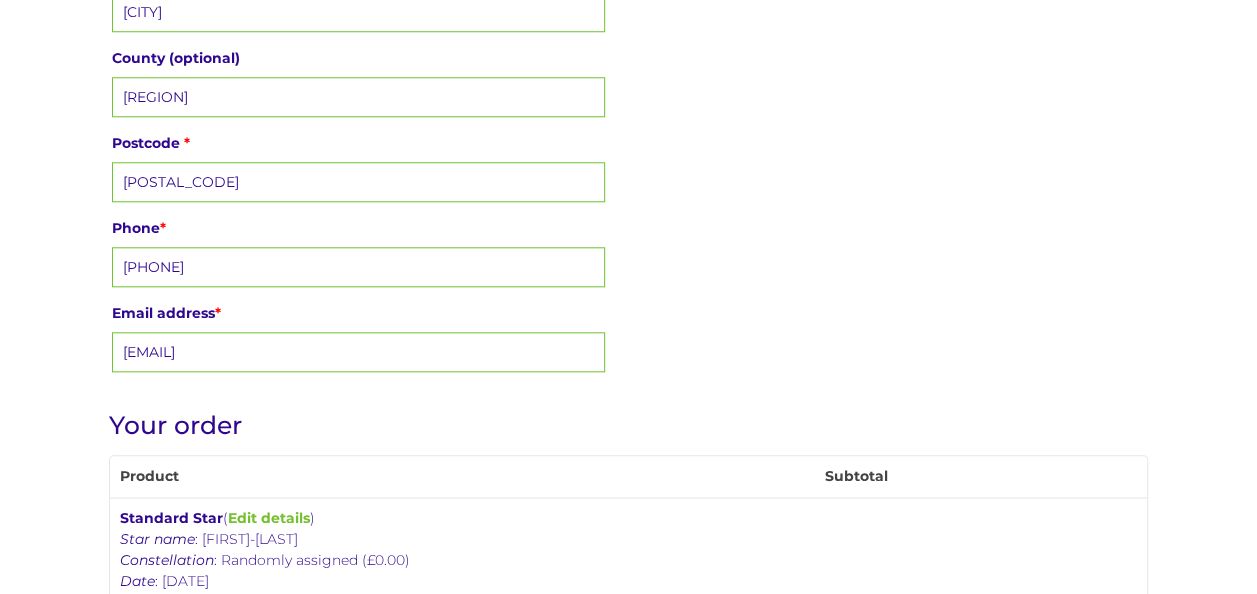 click on "+447837983888" at bounding box center [358, 267] 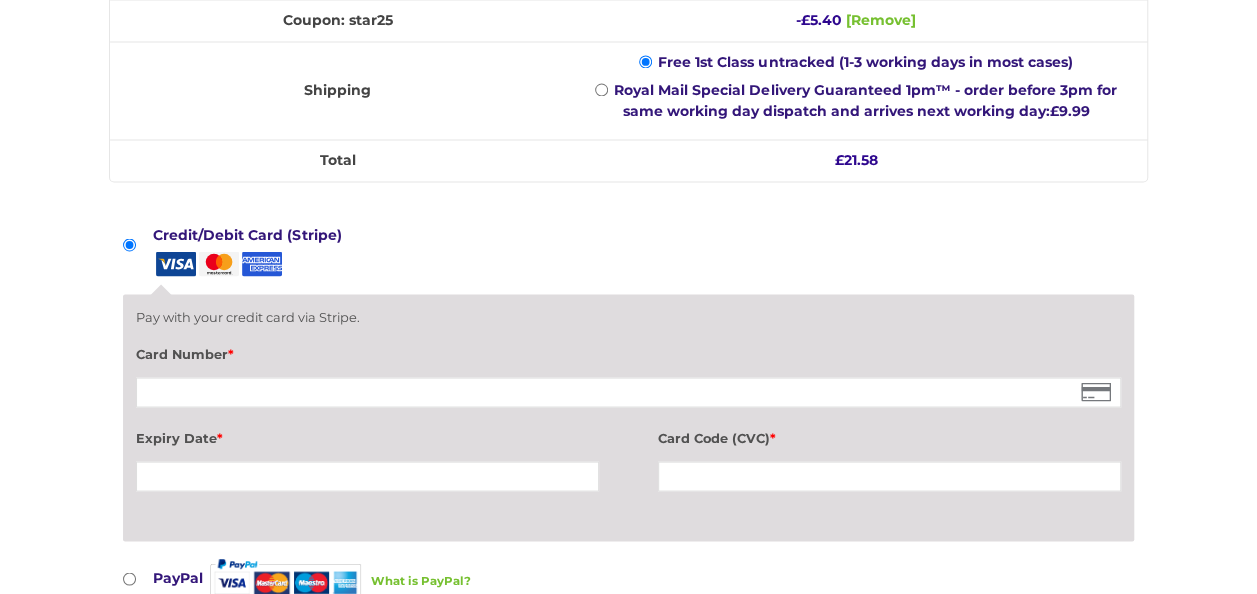 scroll, scrollTop: 1825, scrollLeft: 0, axis: vertical 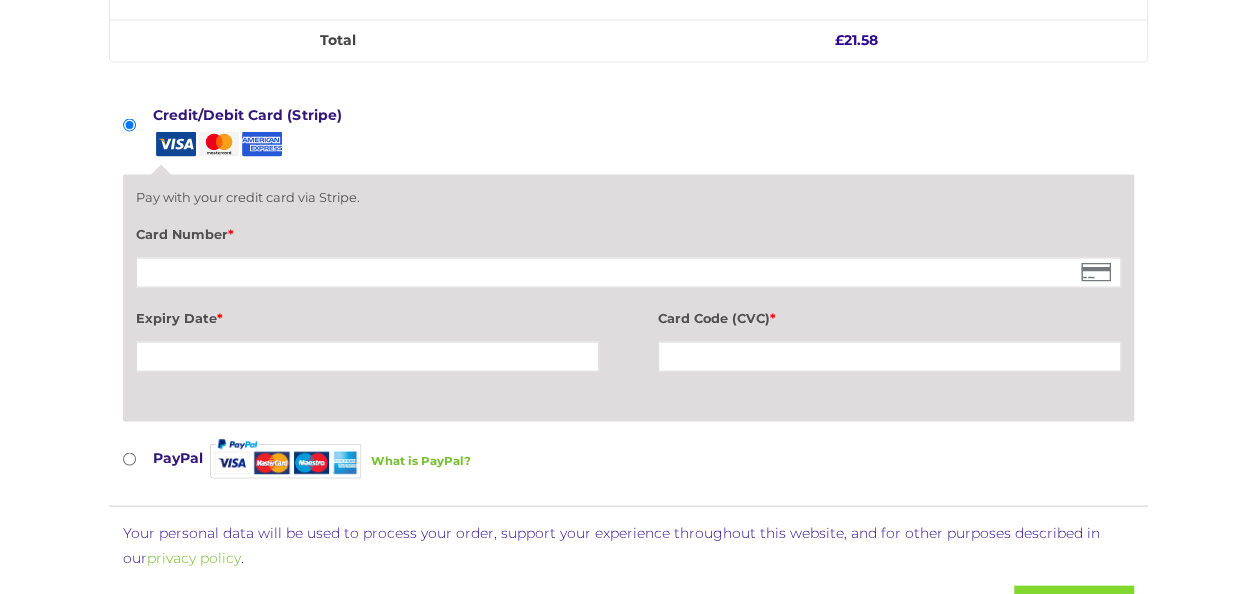 type on "07837983888" 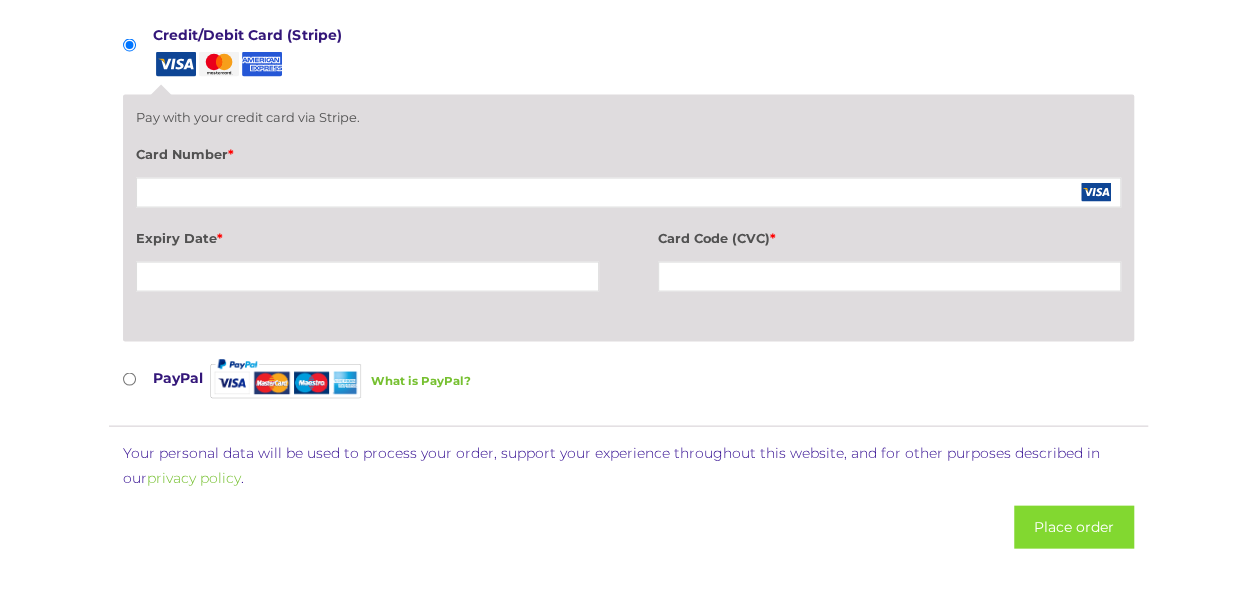 scroll, scrollTop: 1905, scrollLeft: 0, axis: vertical 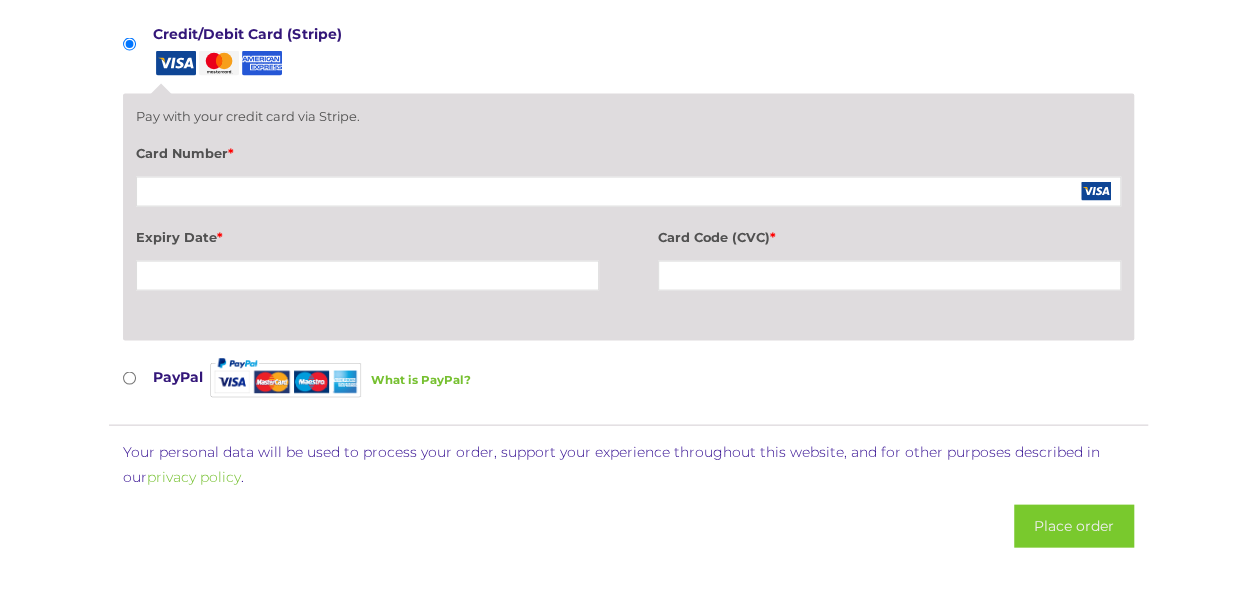 click on "Place order" at bounding box center (1074, 526) 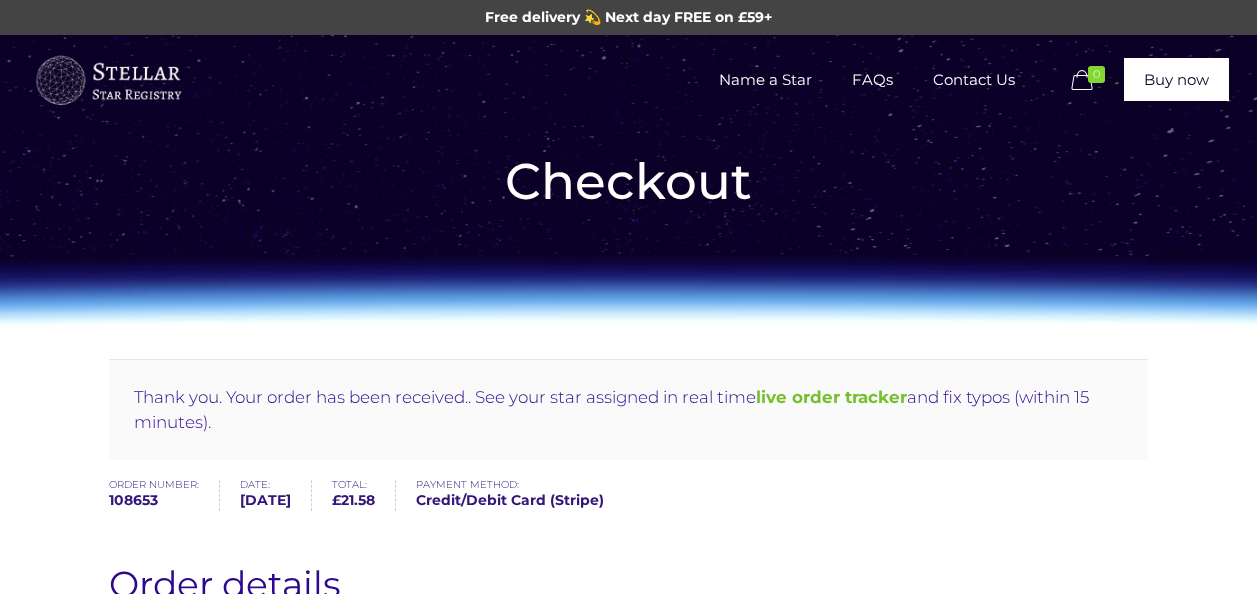 scroll, scrollTop: 0, scrollLeft: 0, axis: both 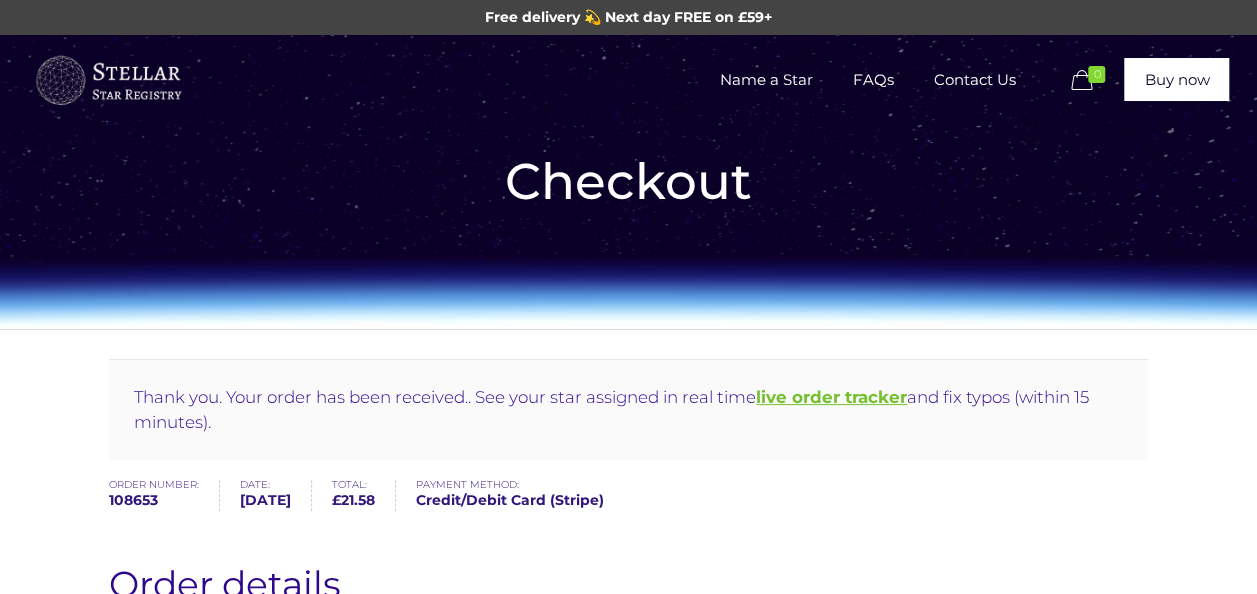 click on "live order tracker" at bounding box center (831, 397) 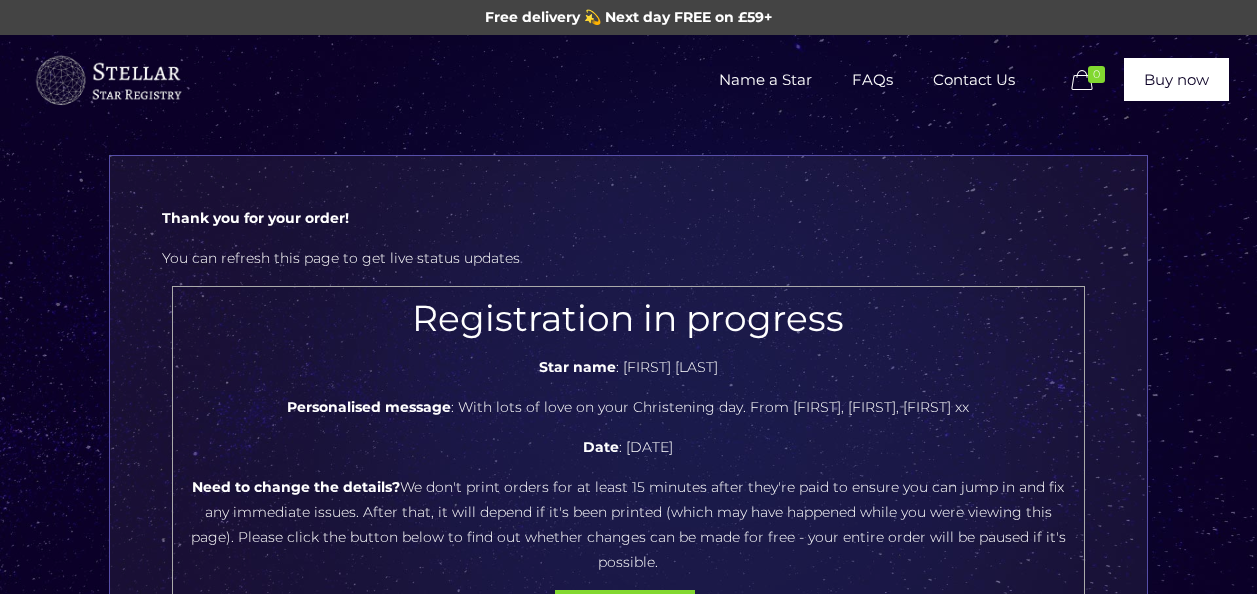 scroll, scrollTop: 0, scrollLeft: 0, axis: both 